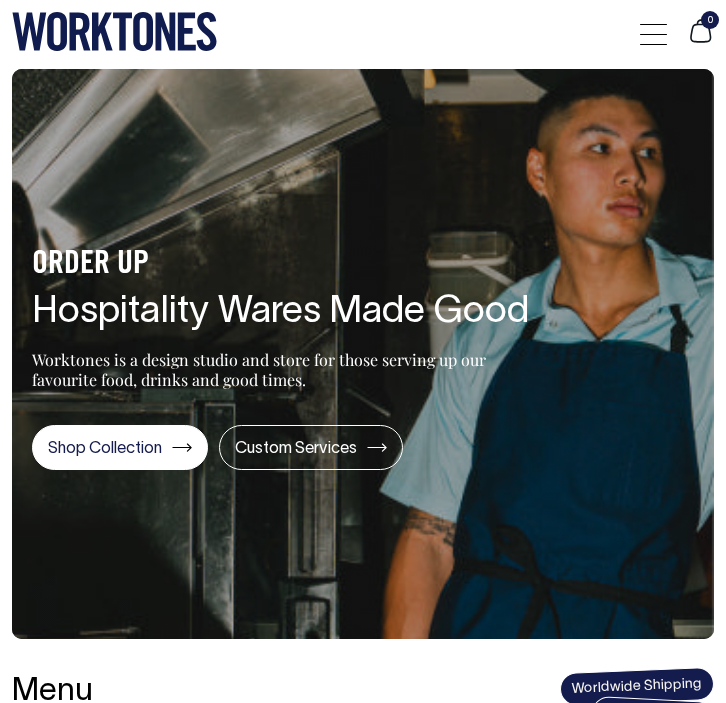 scroll, scrollTop: 0, scrollLeft: 0, axis: both 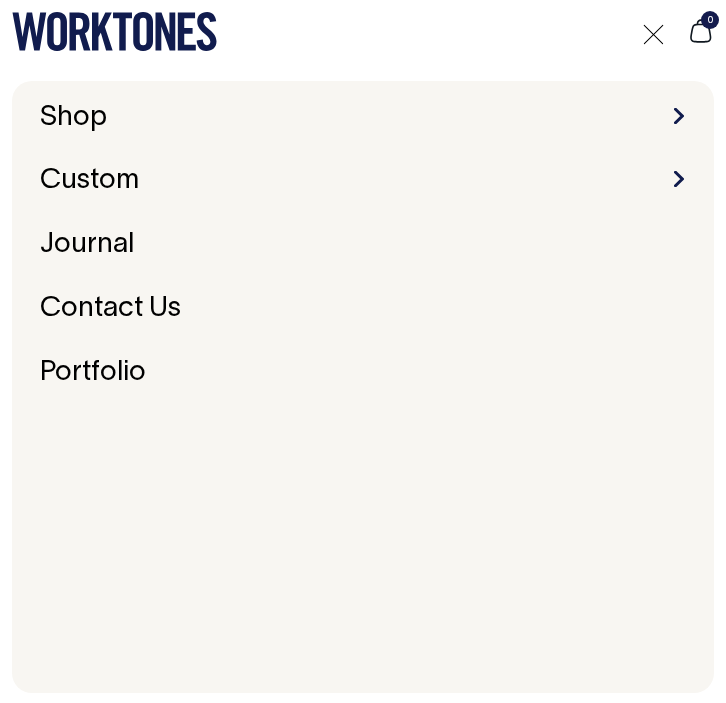 click on "Shop
Accessories
Aprons
Workwear" at bounding box center (363, 118) 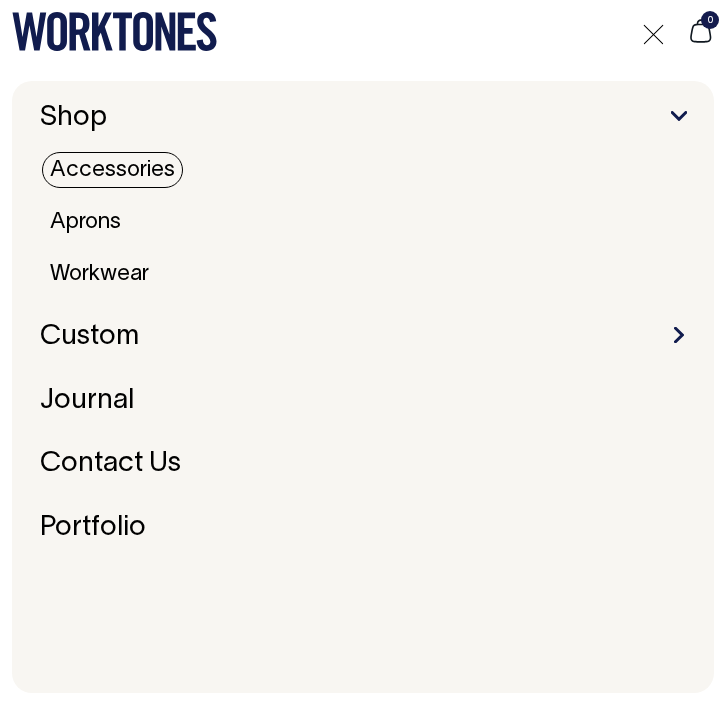 click on "Accessories" at bounding box center [112, 170] 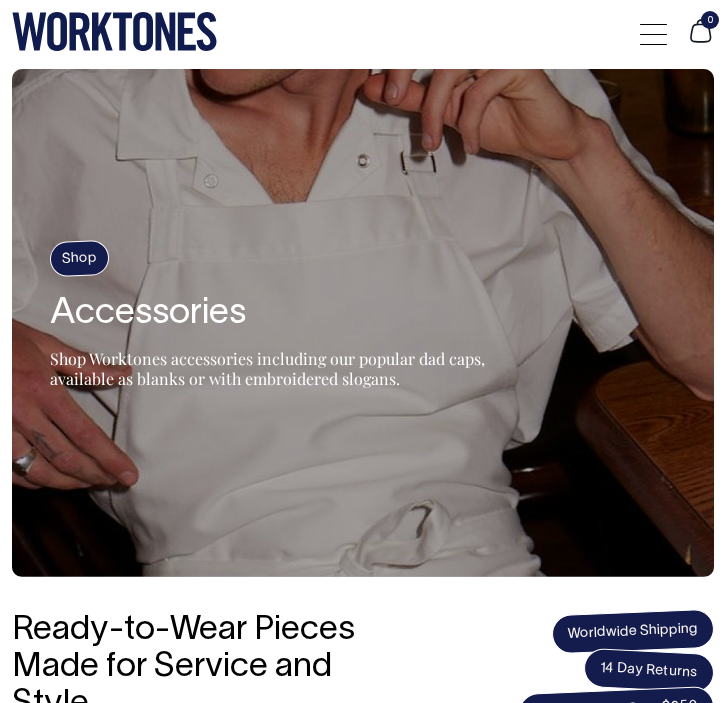 scroll, scrollTop: 78, scrollLeft: 0, axis: vertical 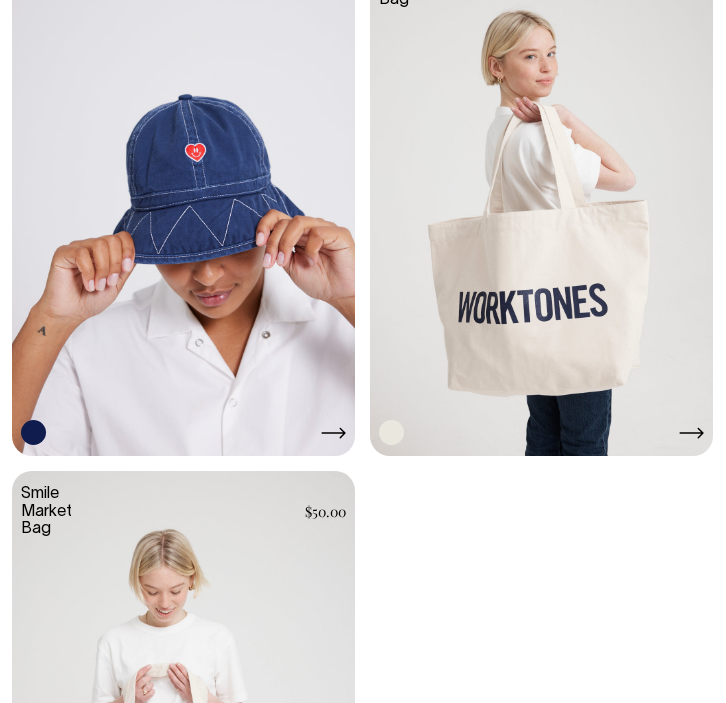 click at bounding box center [541, 200] 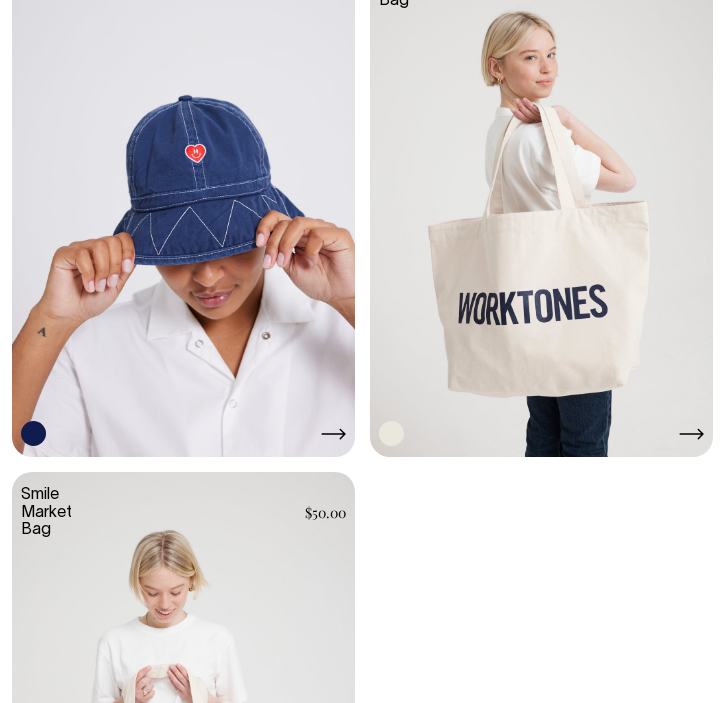 scroll, scrollTop: 3103, scrollLeft: 0, axis: vertical 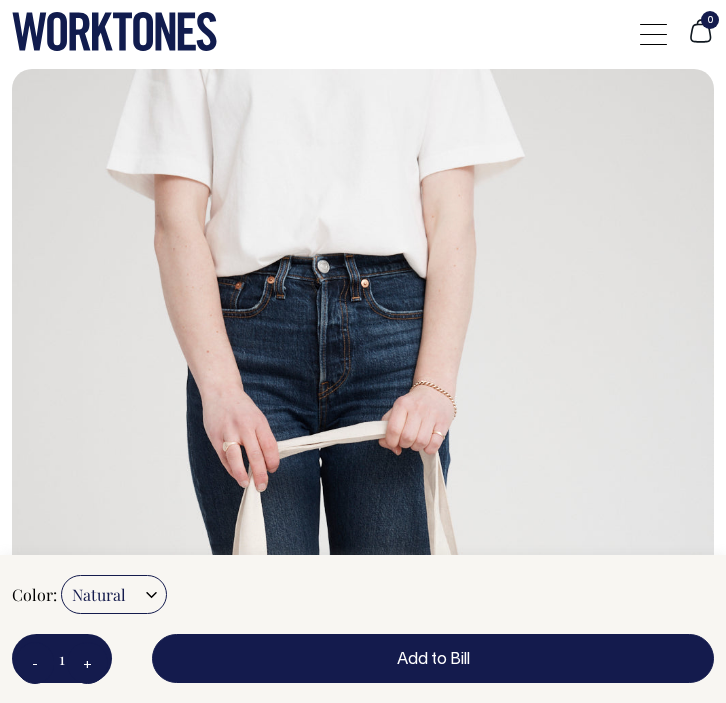 click at bounding box center [653, 34] 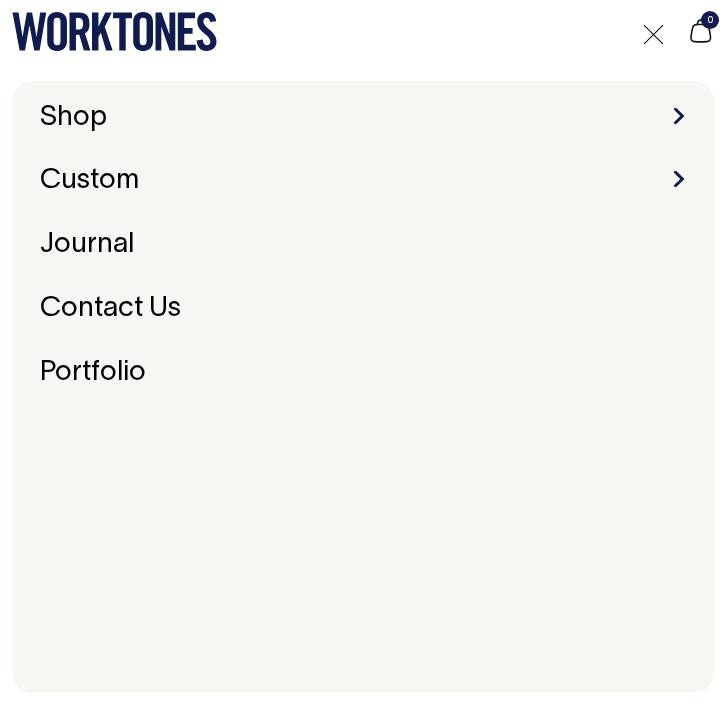 click on "Custom
Embroidery & Screen Printing
Bespoke" at bounding box center (363, 181) 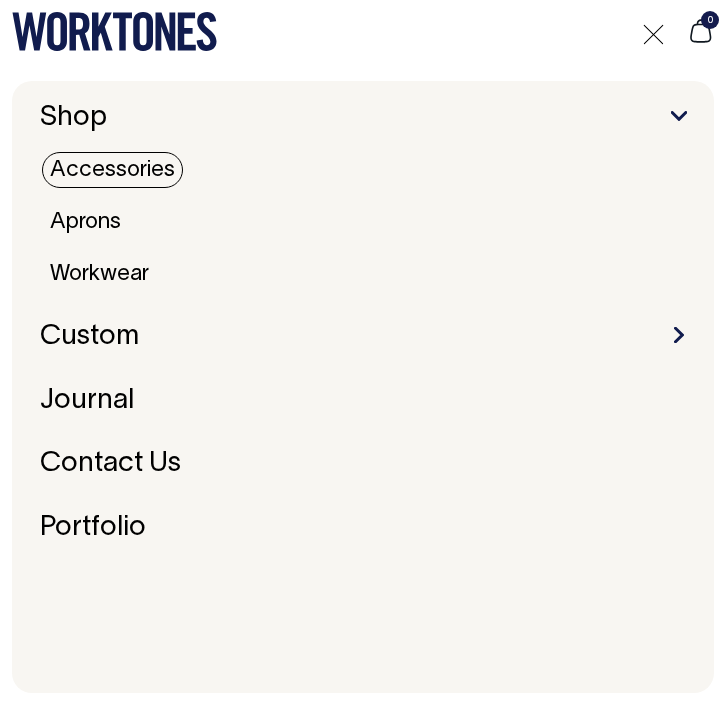 click on "Accessories" at bounding box center (112, 170) 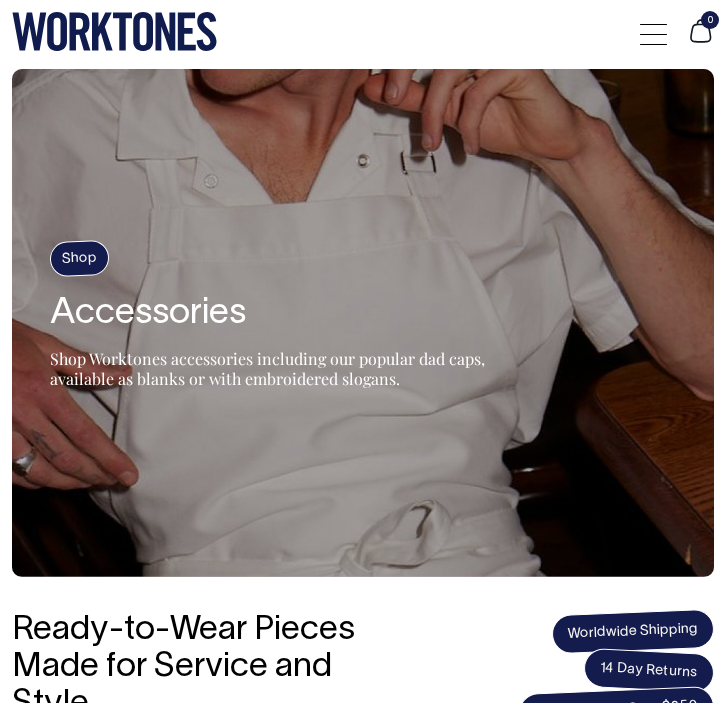 scroll, scrollTop: 0, scrollLeft: 0, axis: both 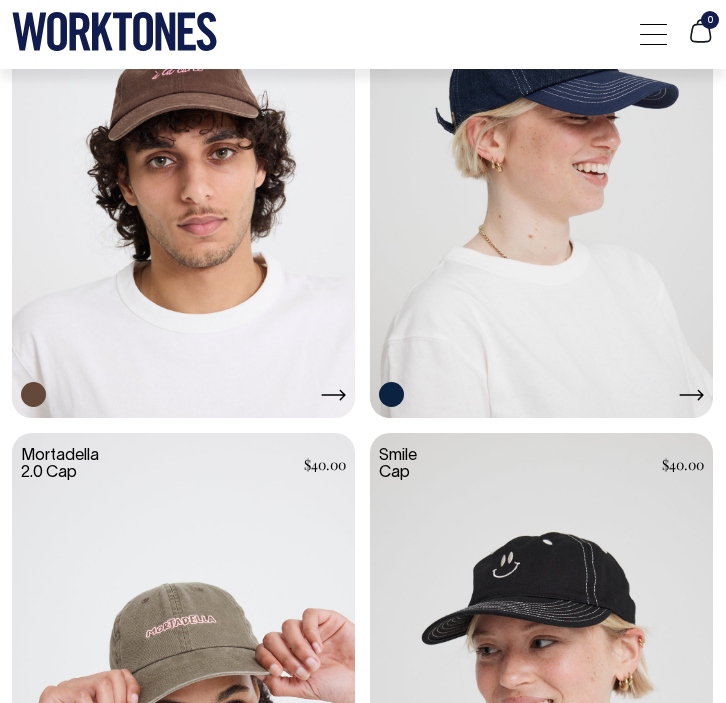 click at bounding box center [541, 162] 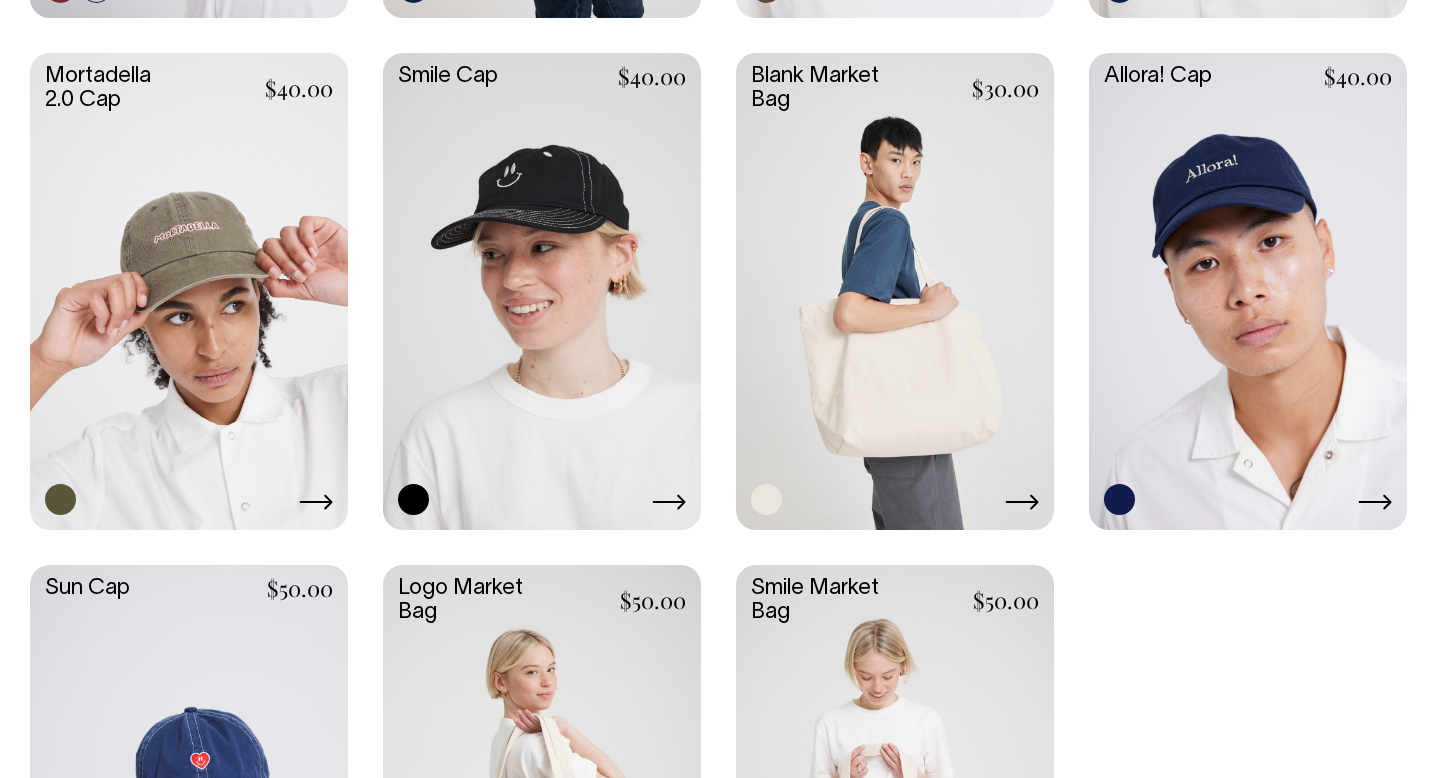 scroll, scrollTop: 1426, scrollLeft: 0, axis: vertical 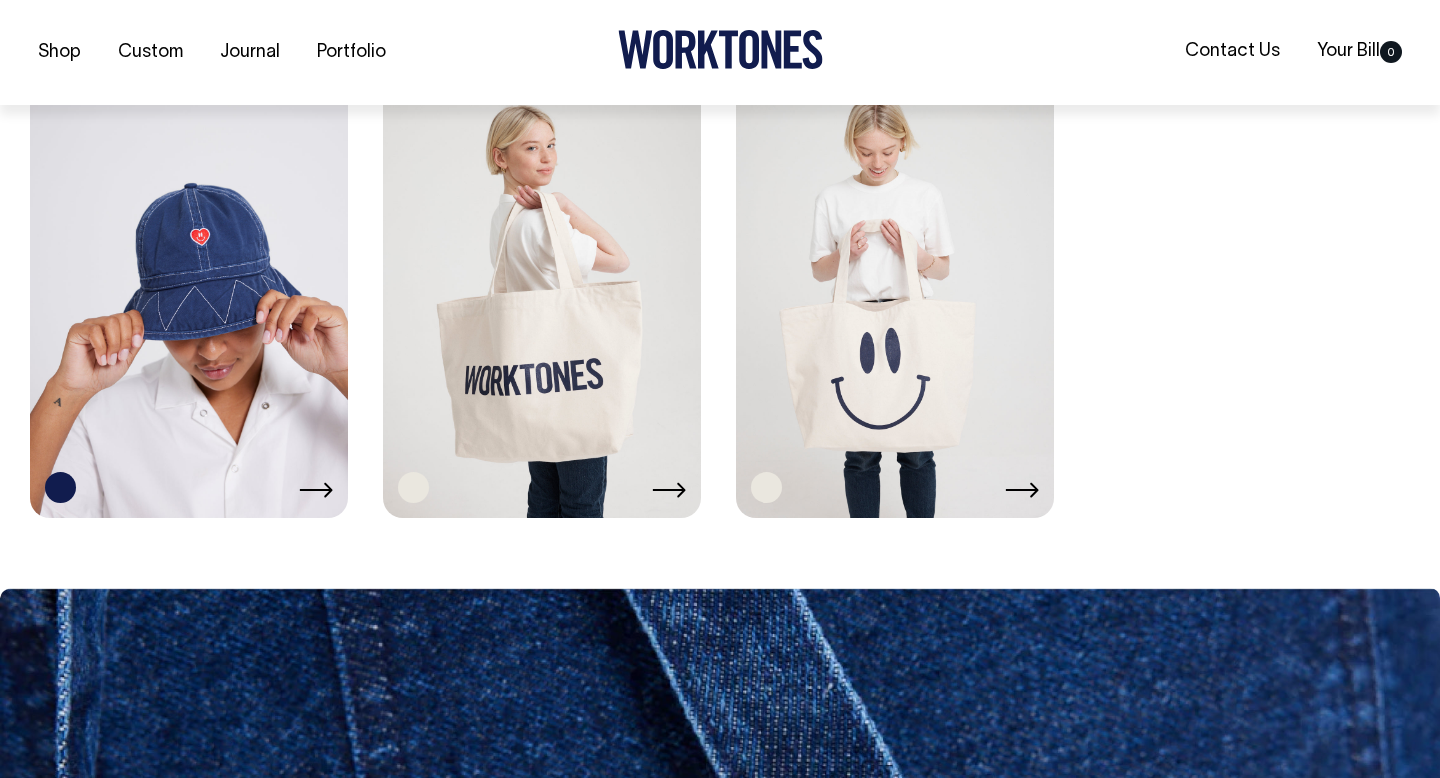 click at bounding box center (895, 277) 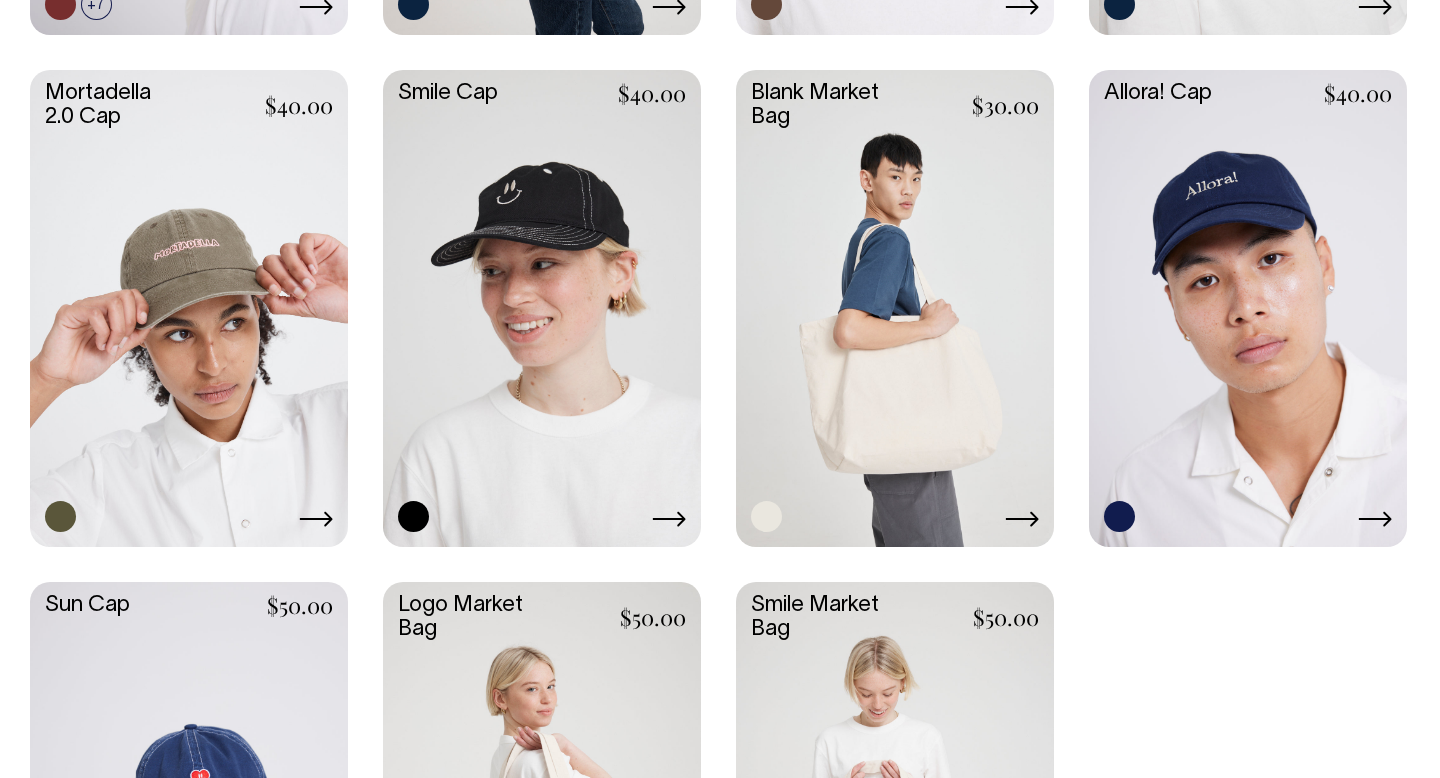 scroll, scrollTop: 1409, scrollLeft: 0, axis: vertical 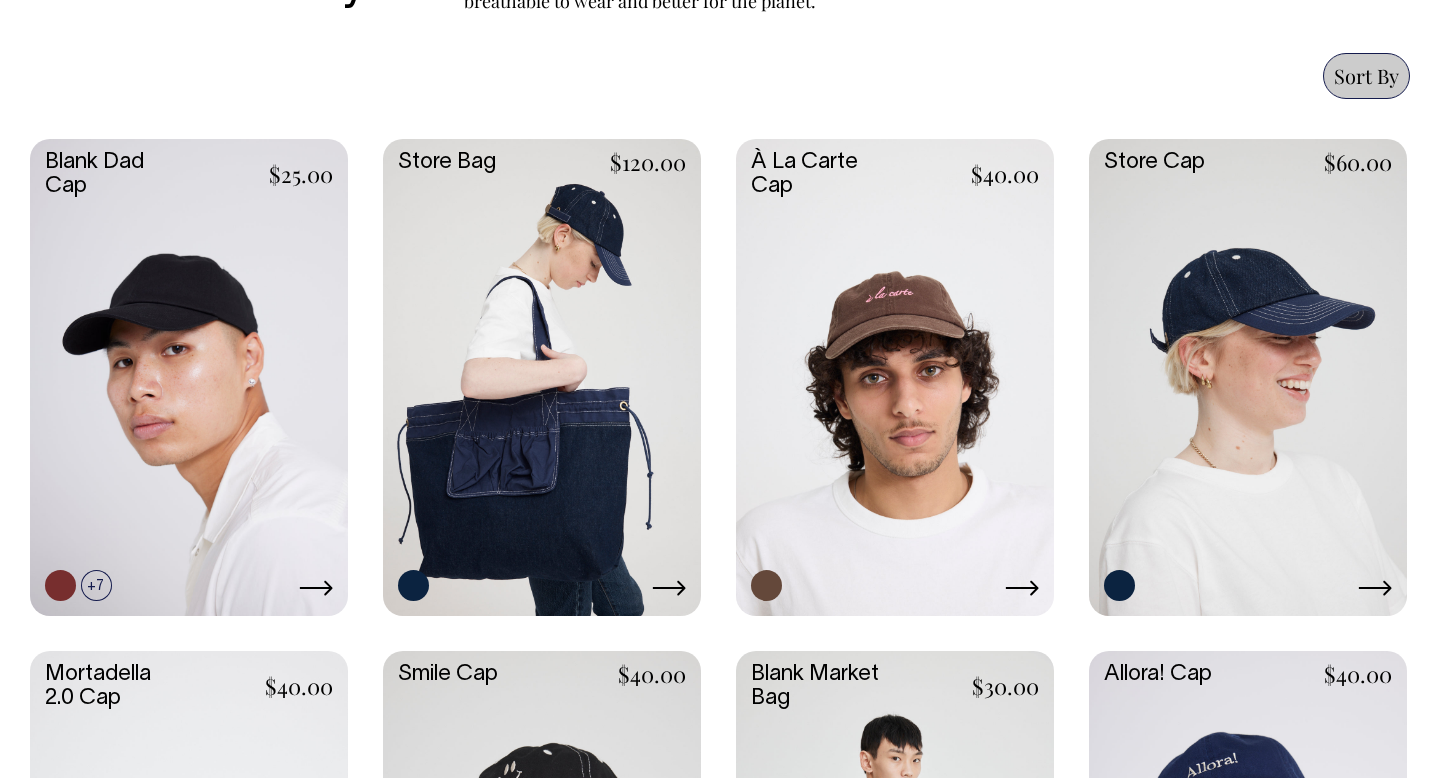 click at bounding box center (542, 375) 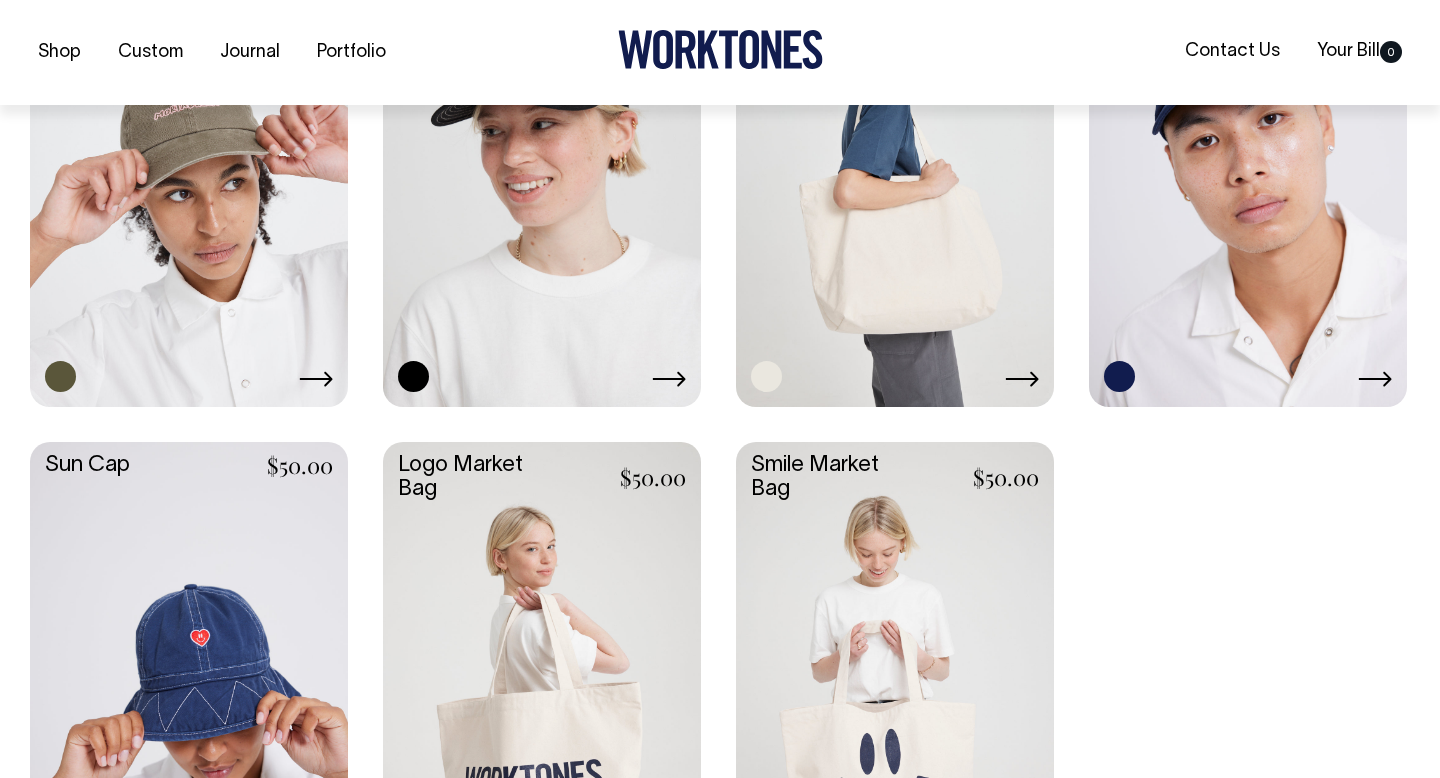 scroll, scrollTop: 1550, scrollLeft: 0, axis: vertical 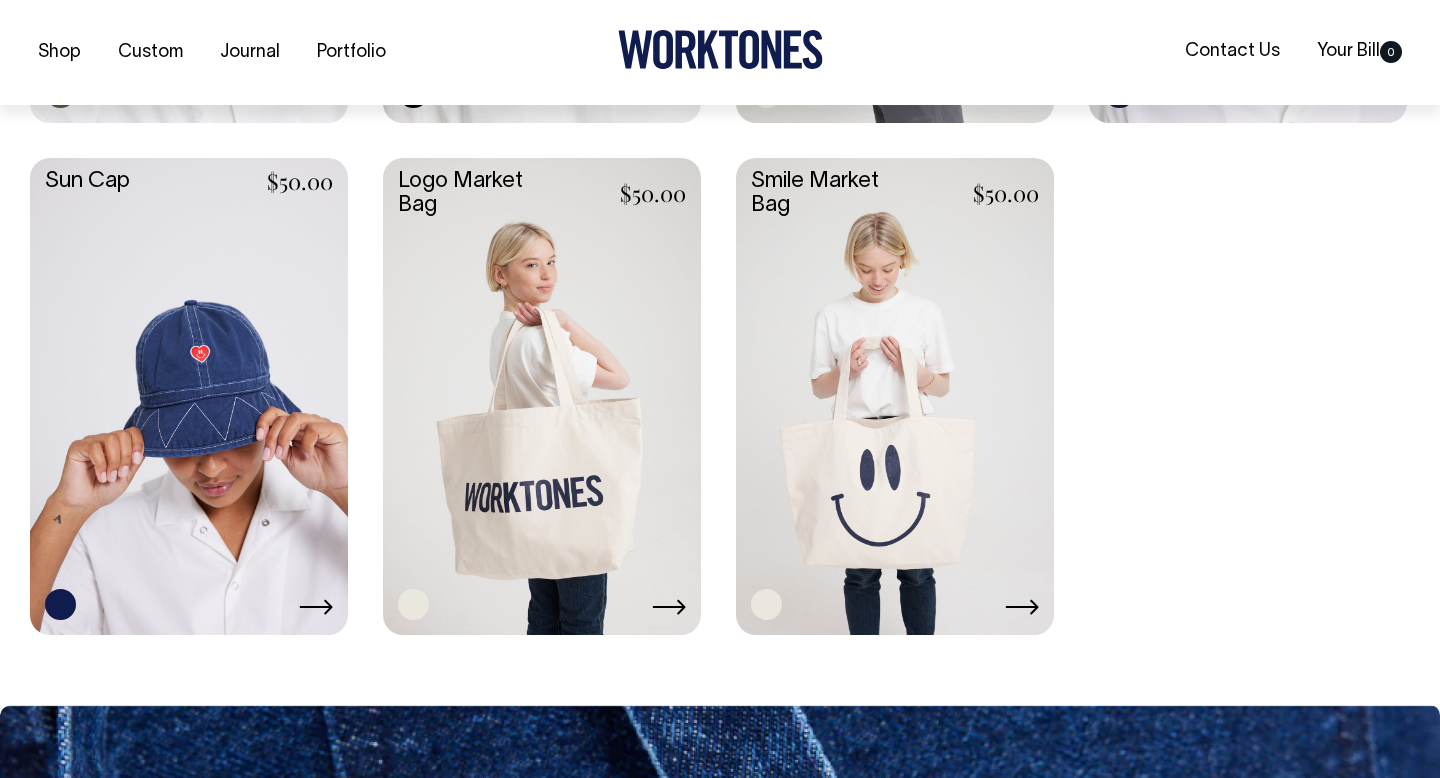 click at bounding box center [895, 394] 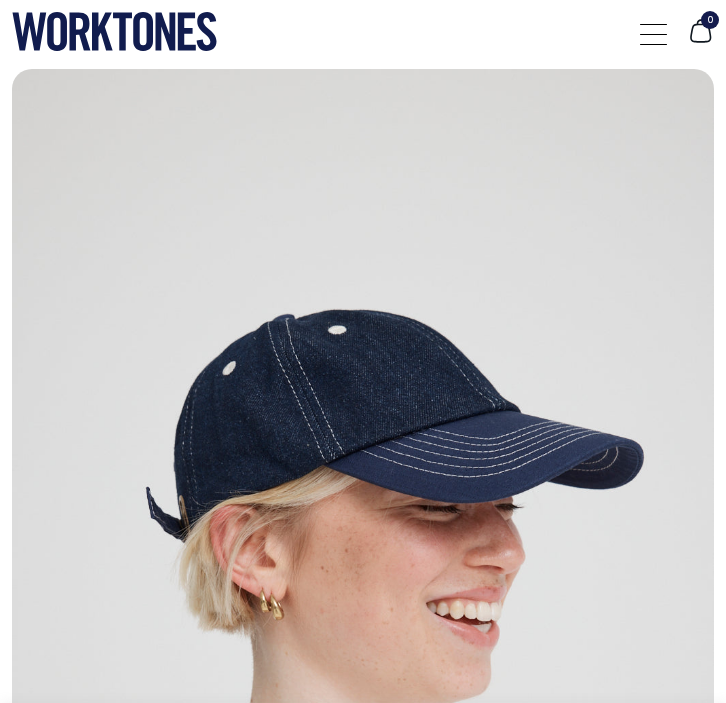 scroll, scrollTop: 0, scrollLeft: 0, axis: both 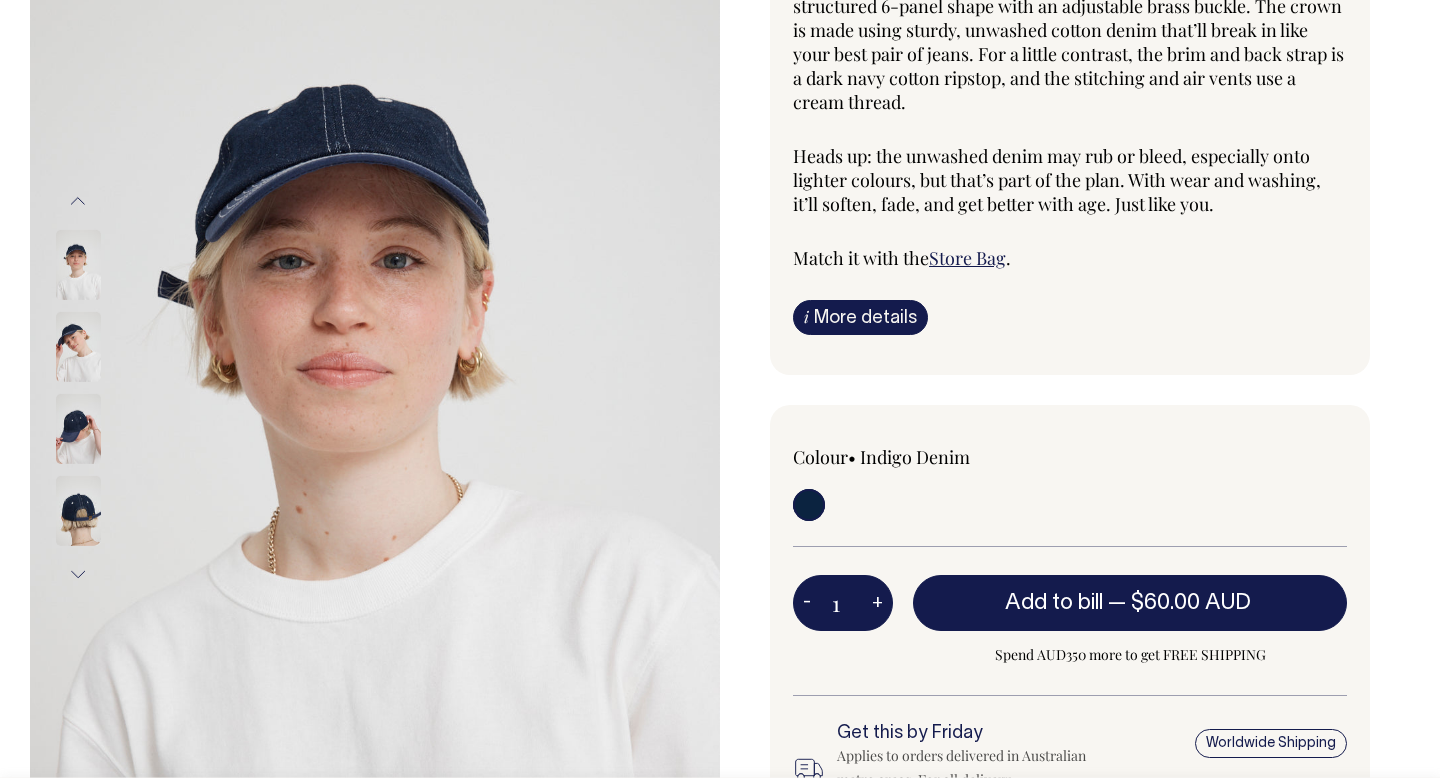 click at bounding box center [78, 347] 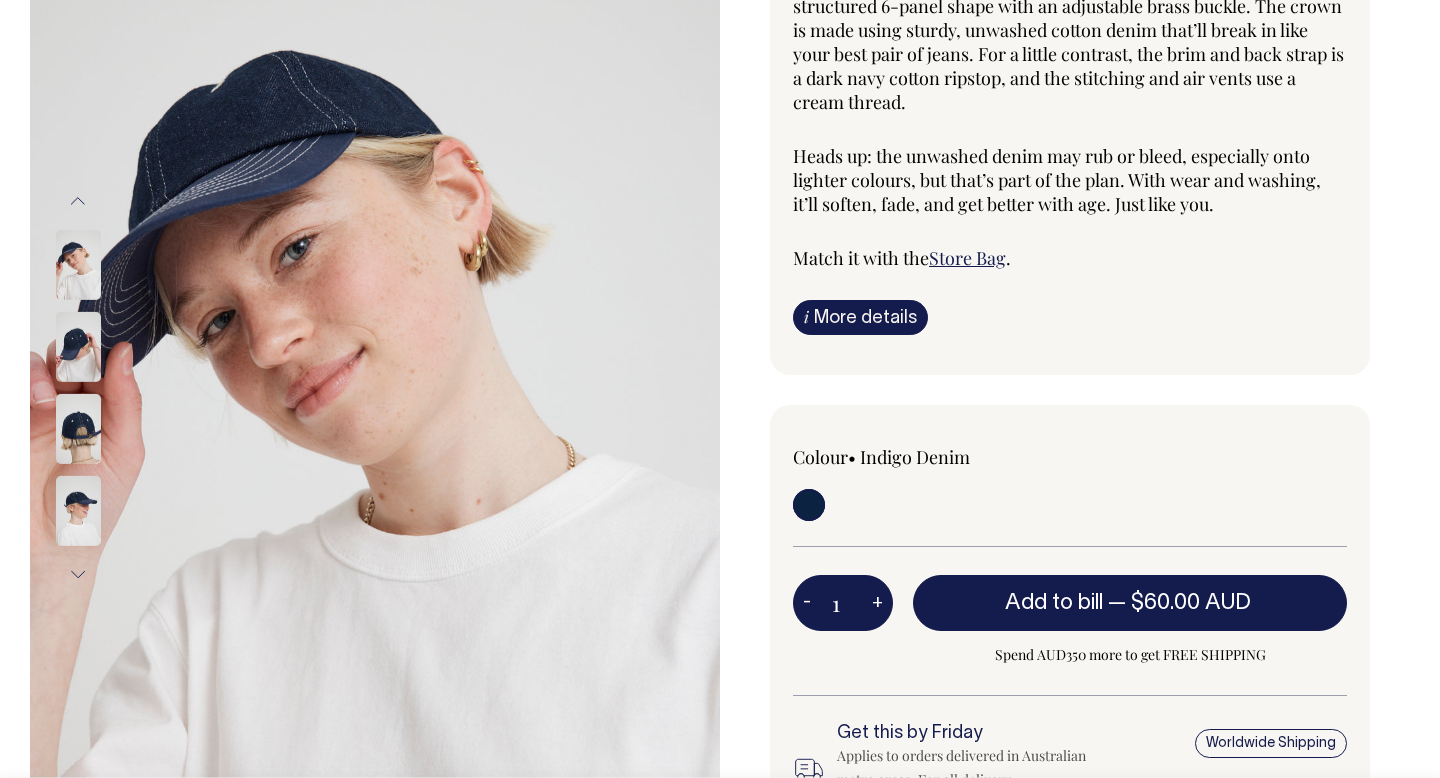 click at bounding box center [105, 347] 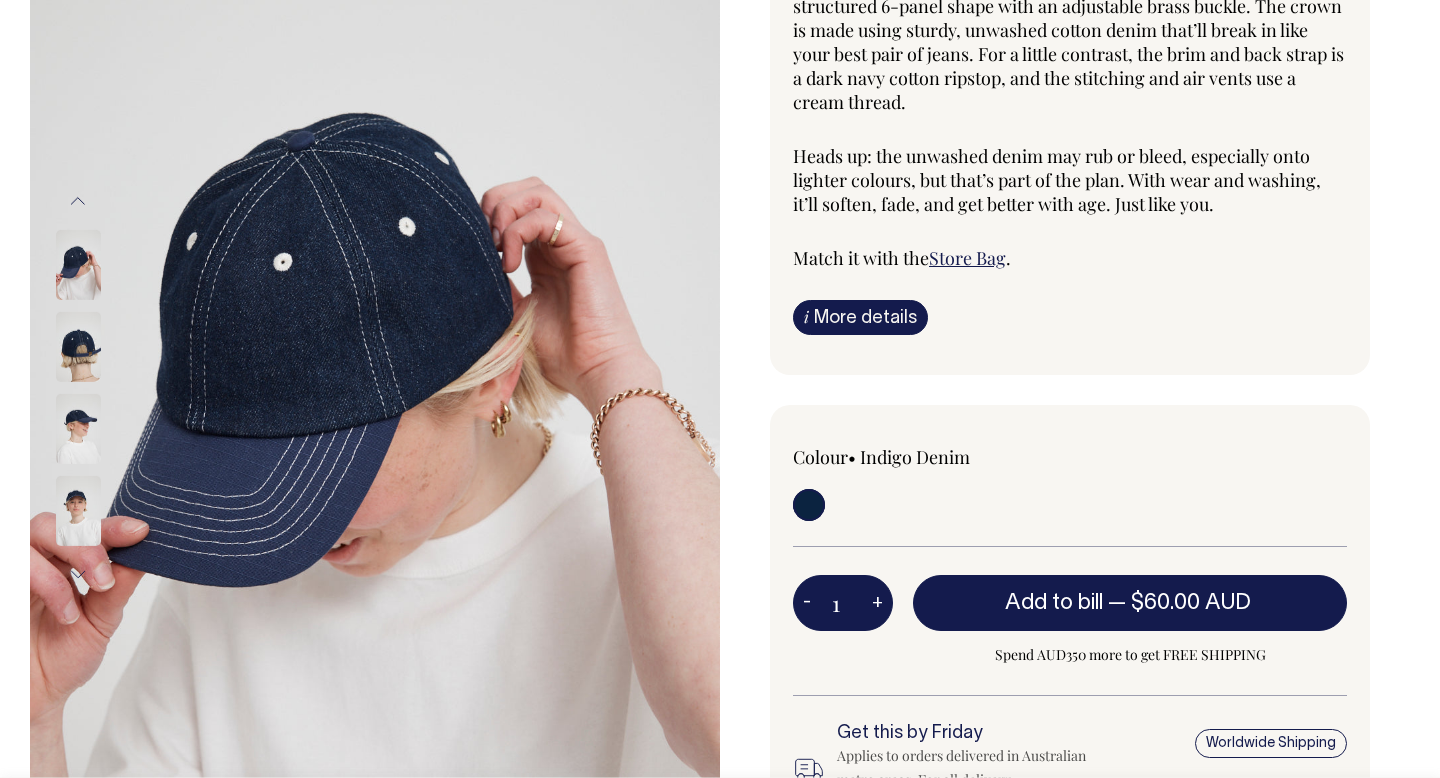 click at bounding box center (78, 511) 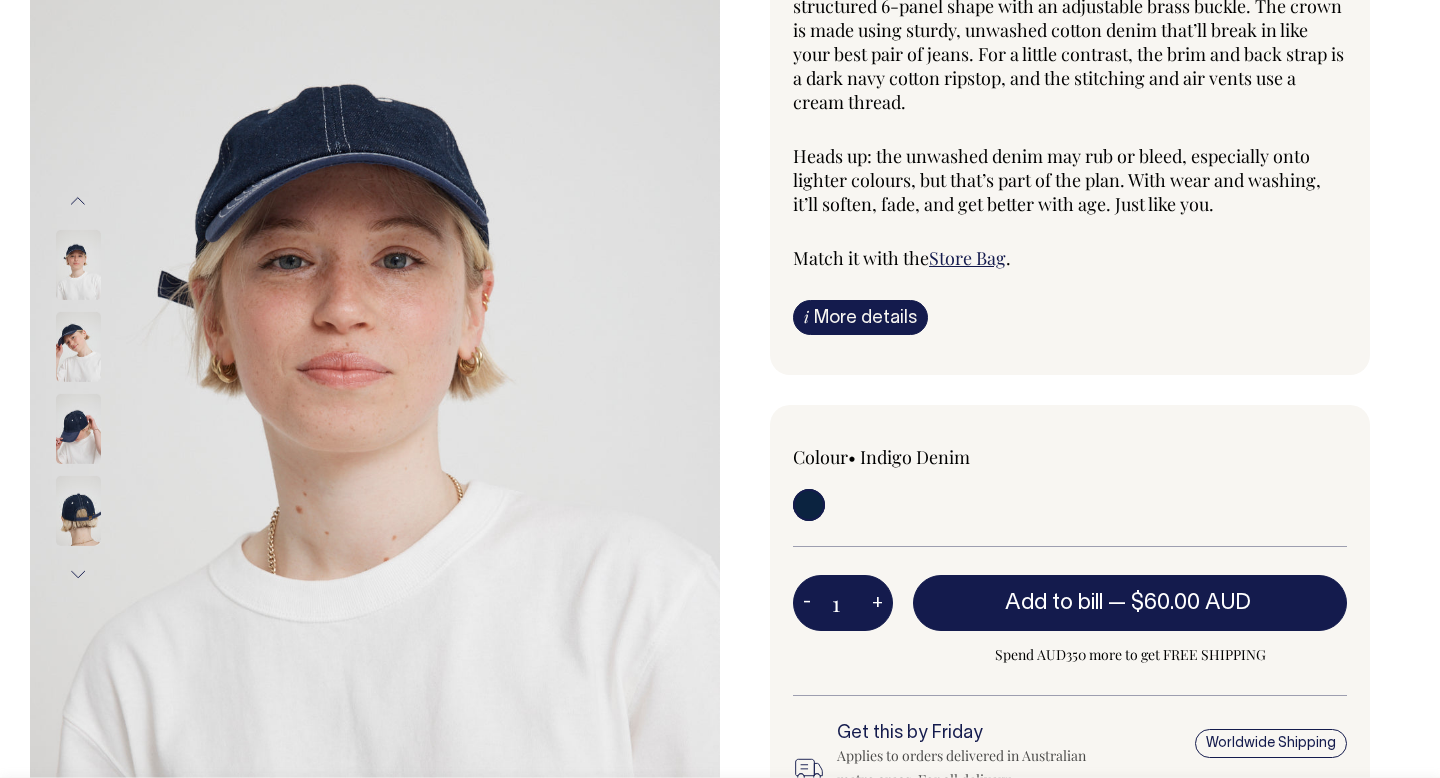 click at bounding box center (78, 511) 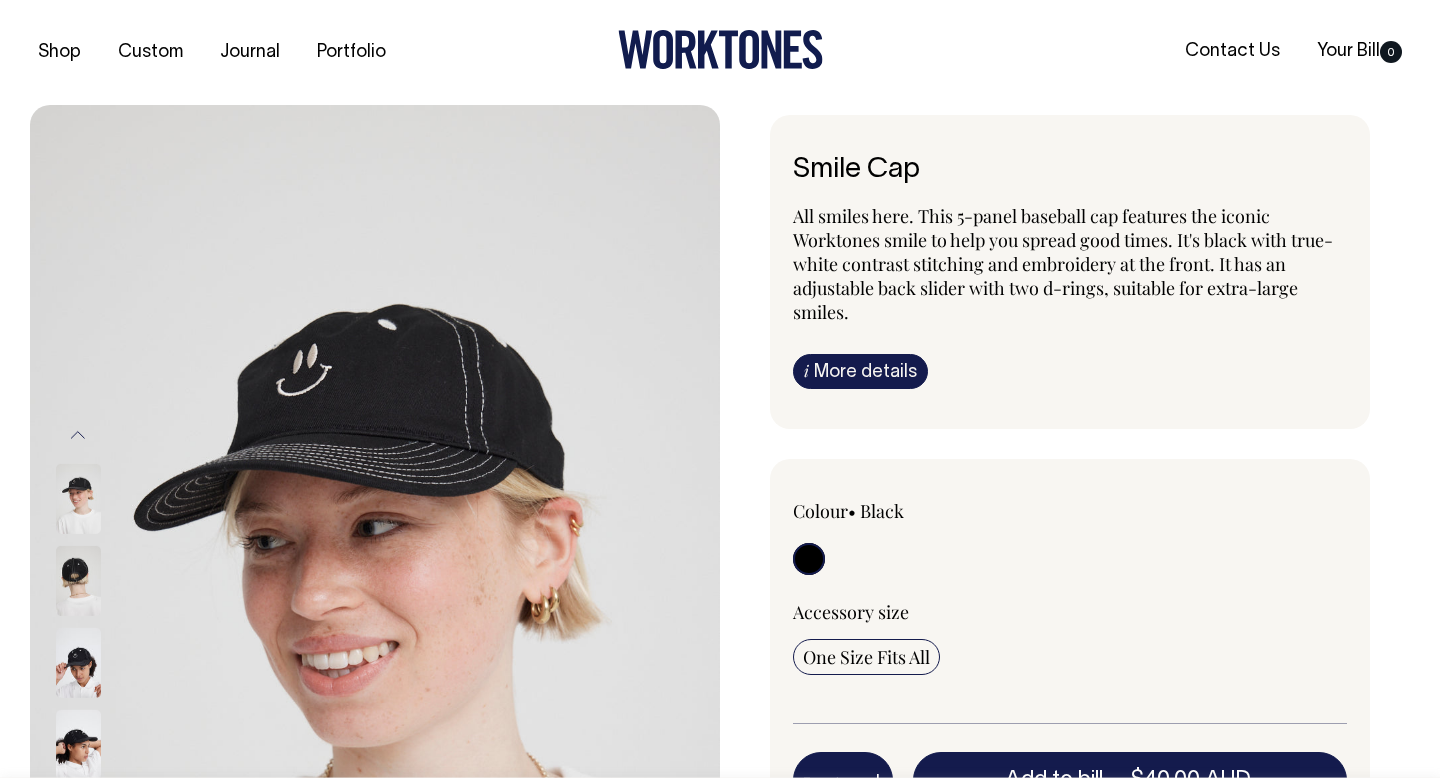 scroll, scrollTop: 0, scrollLeft: 0, axis: both 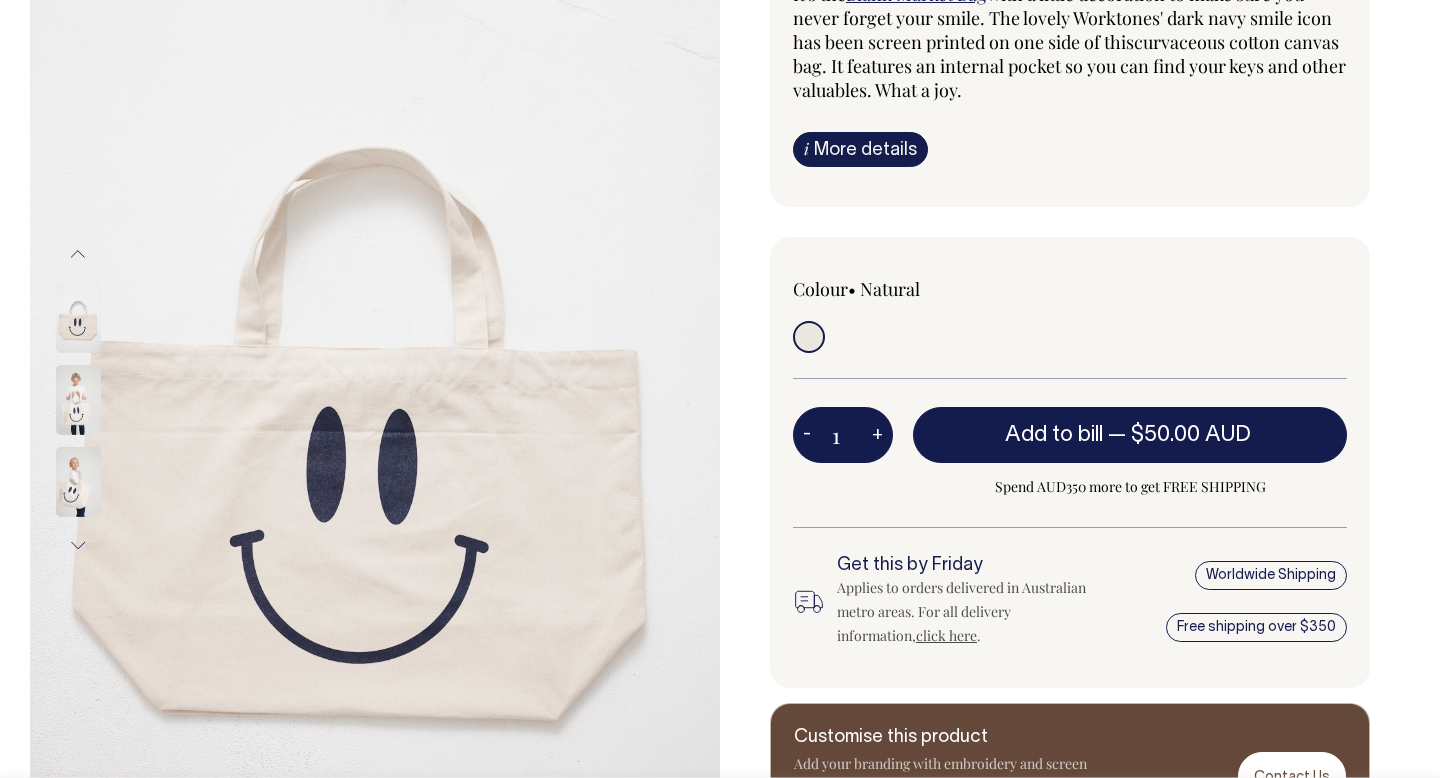 click at bounding box center [78, 482] 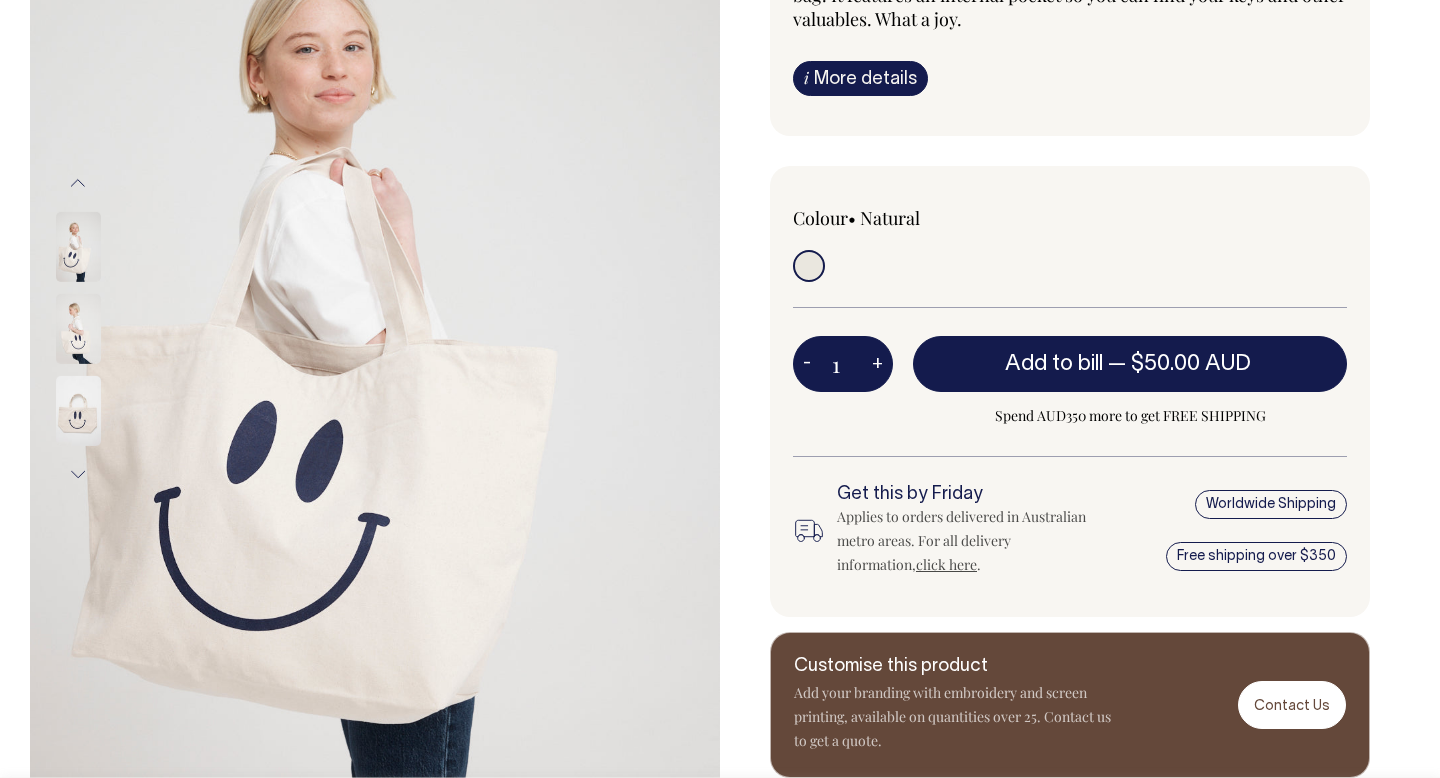 scroll, scrollTop: 293, scrollLeft: 0, axis: vertical 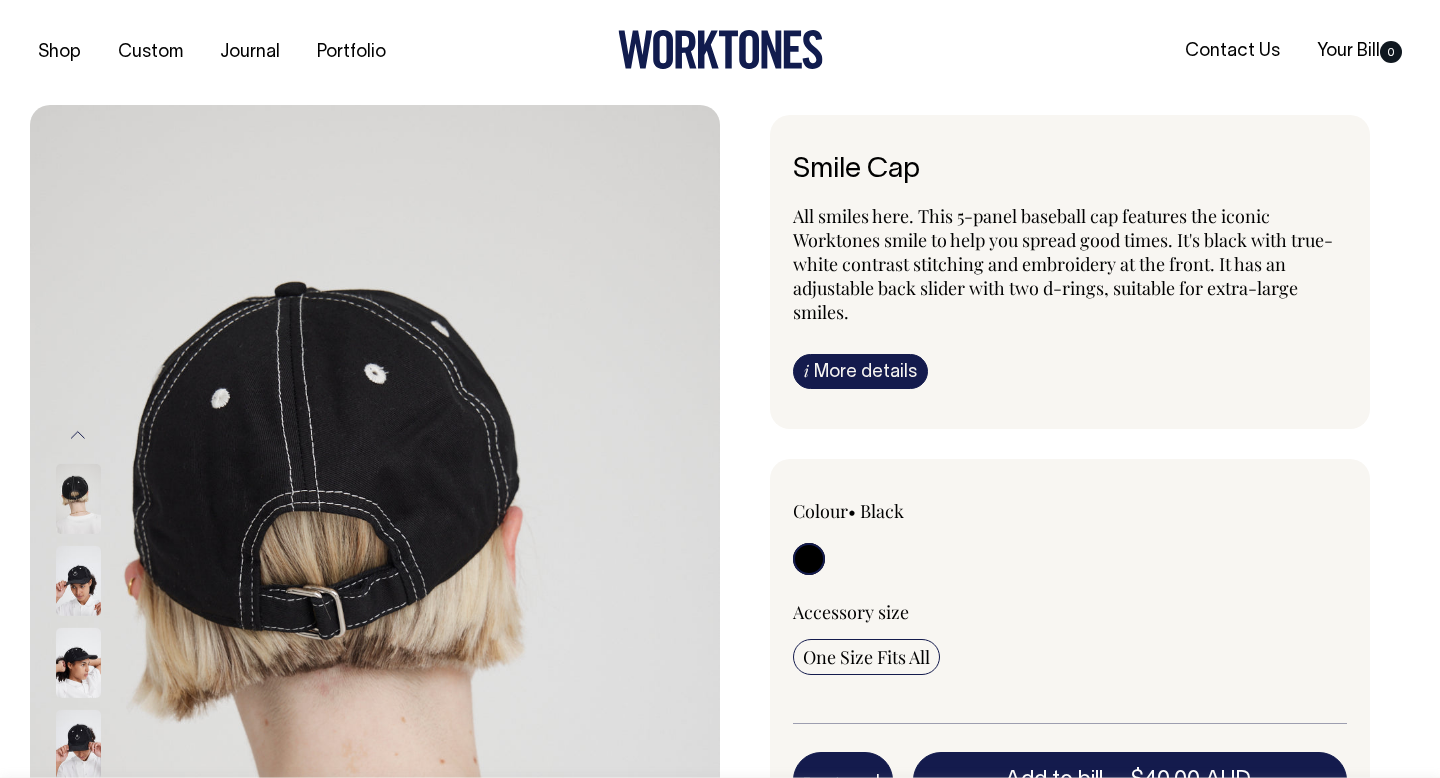 click at bounding box center (78, 663) 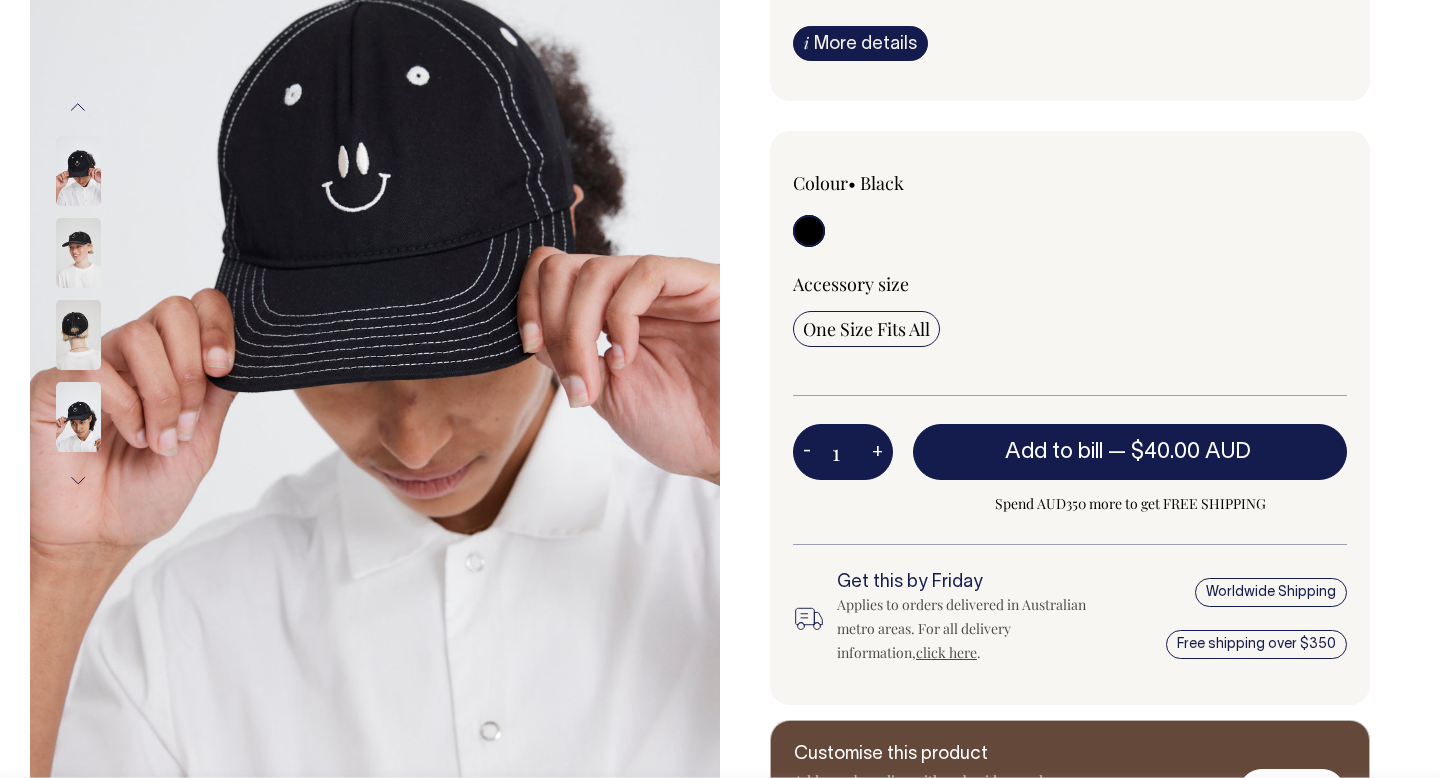 scroll, scrollTop: 329, scrollLeft: 0, axis: vertical 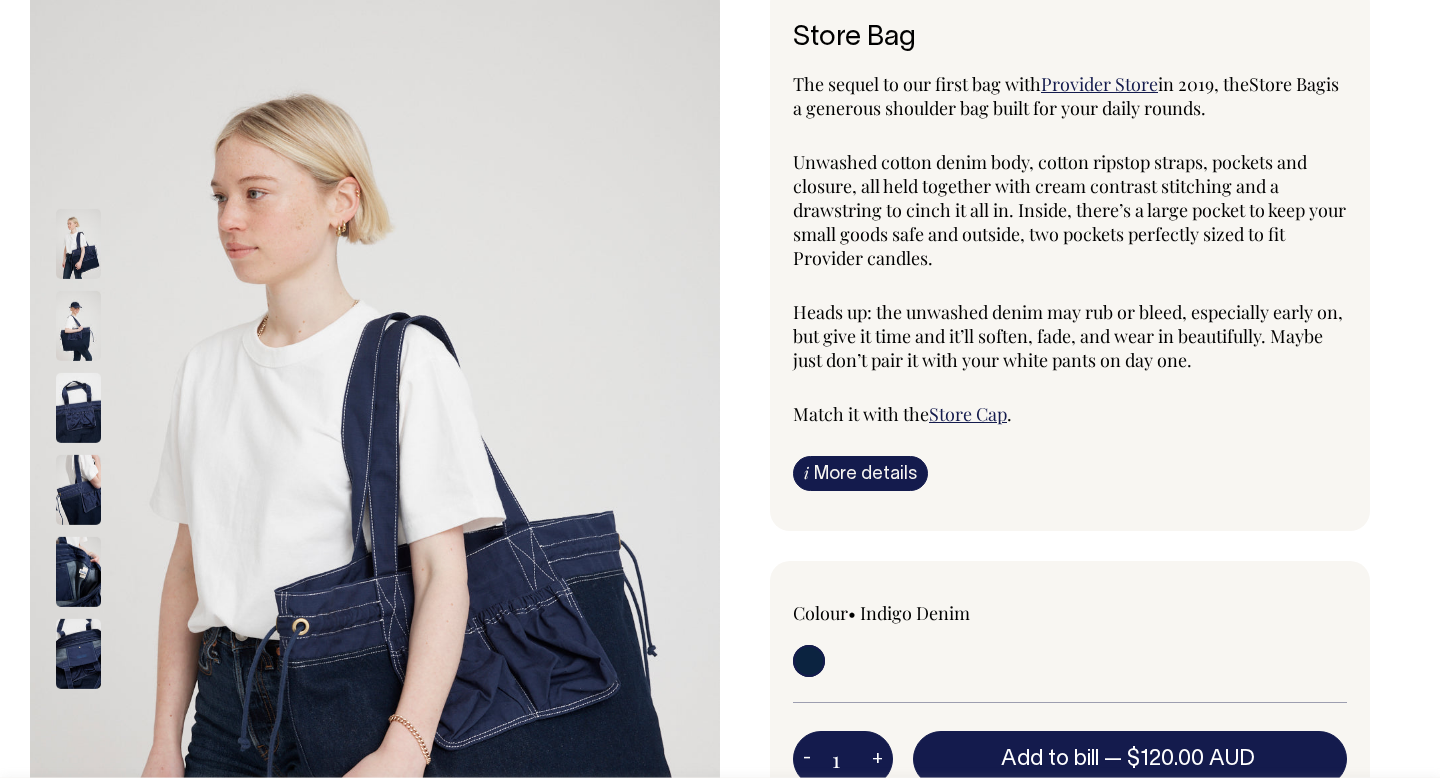 click at bounding box center [78, 326] 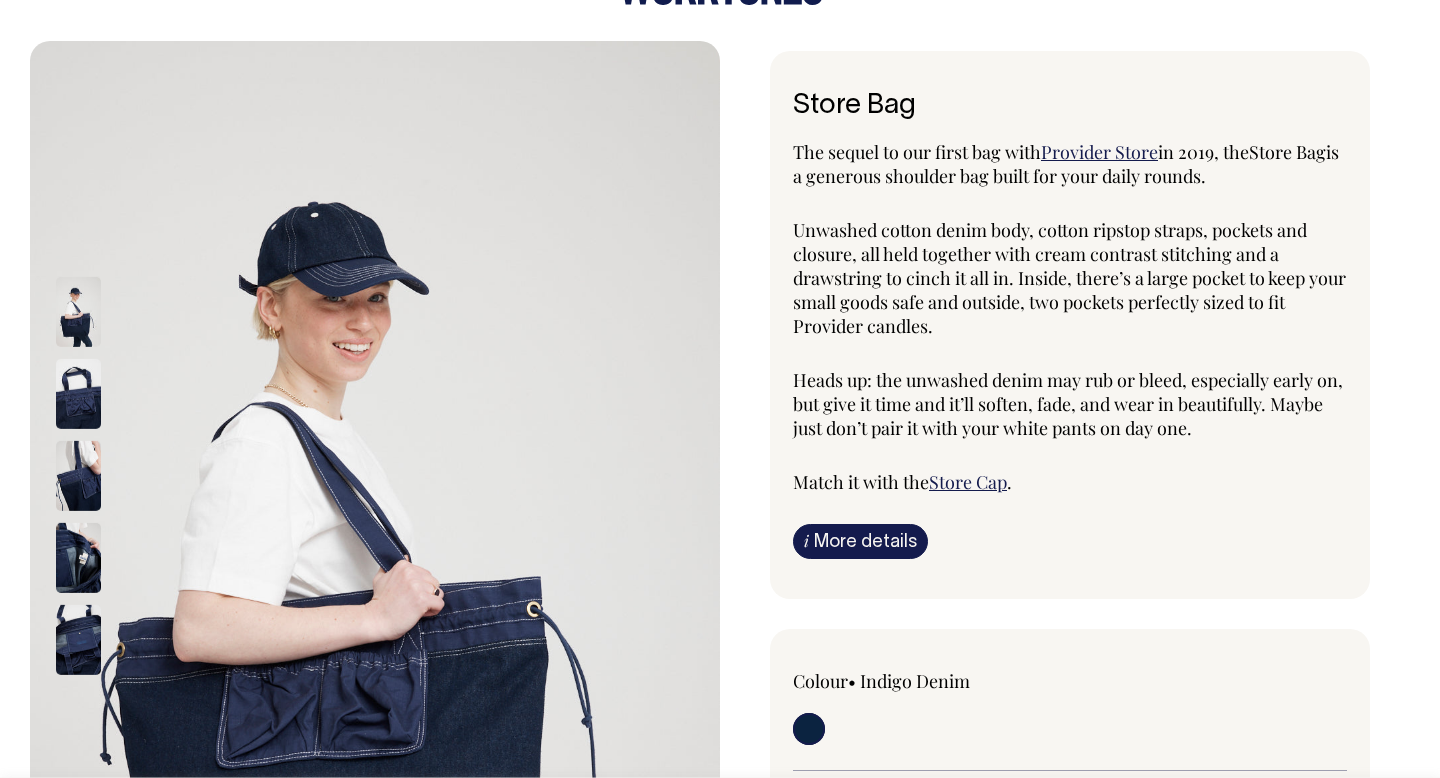 scroll, scrollTop: 64, scrollLeft: 0, axis: vertical 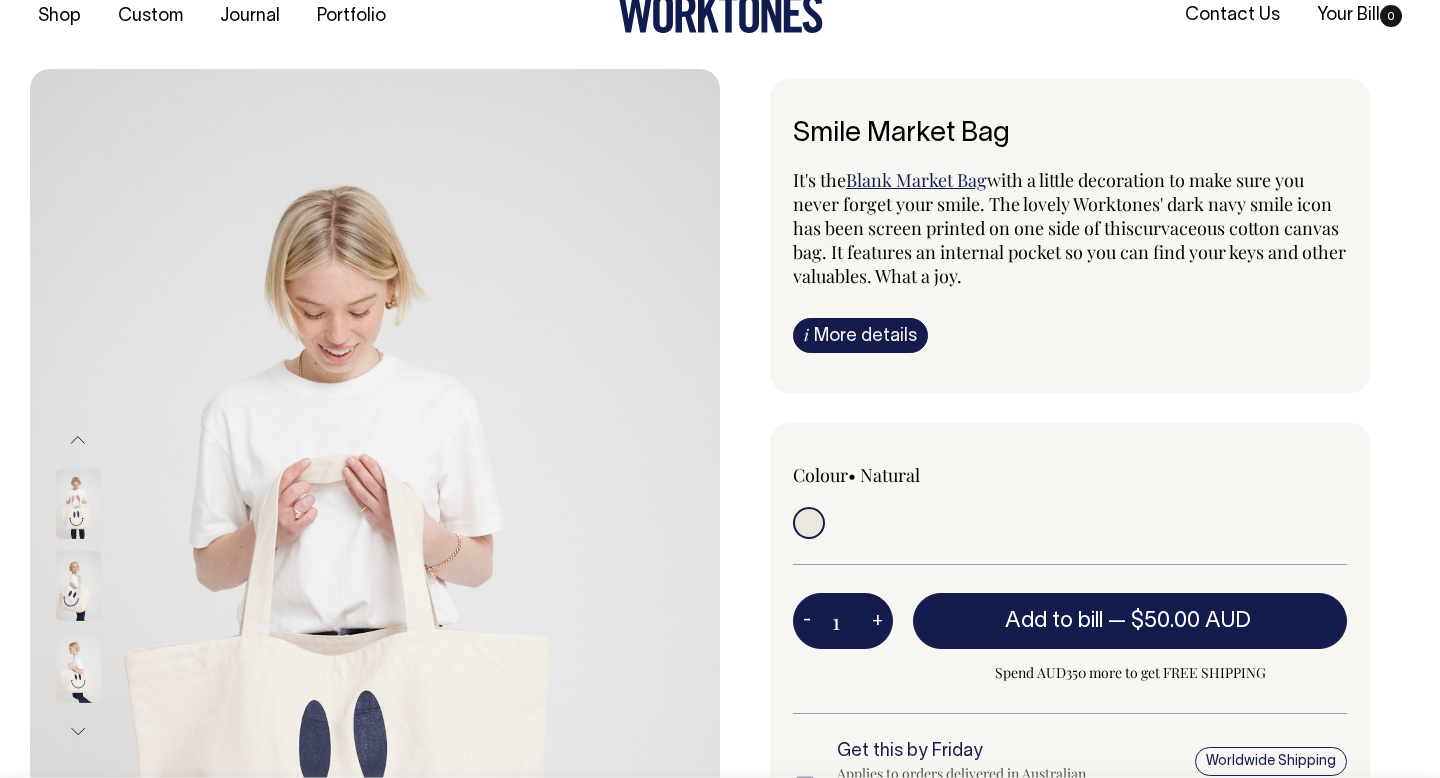 click at bounding box center [78, 668] 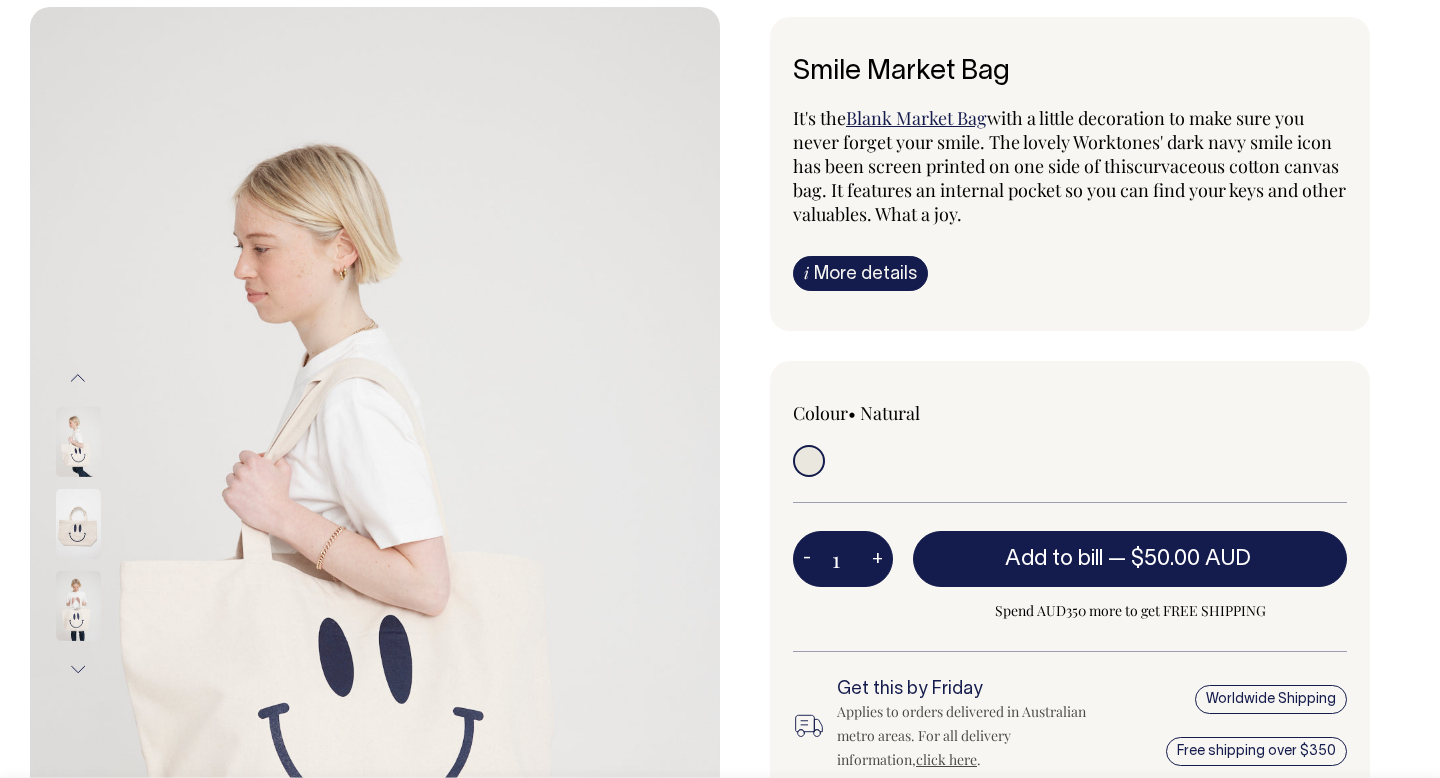 scroll, scrollTop: 98, scrollLeft: 0, axis: vertical 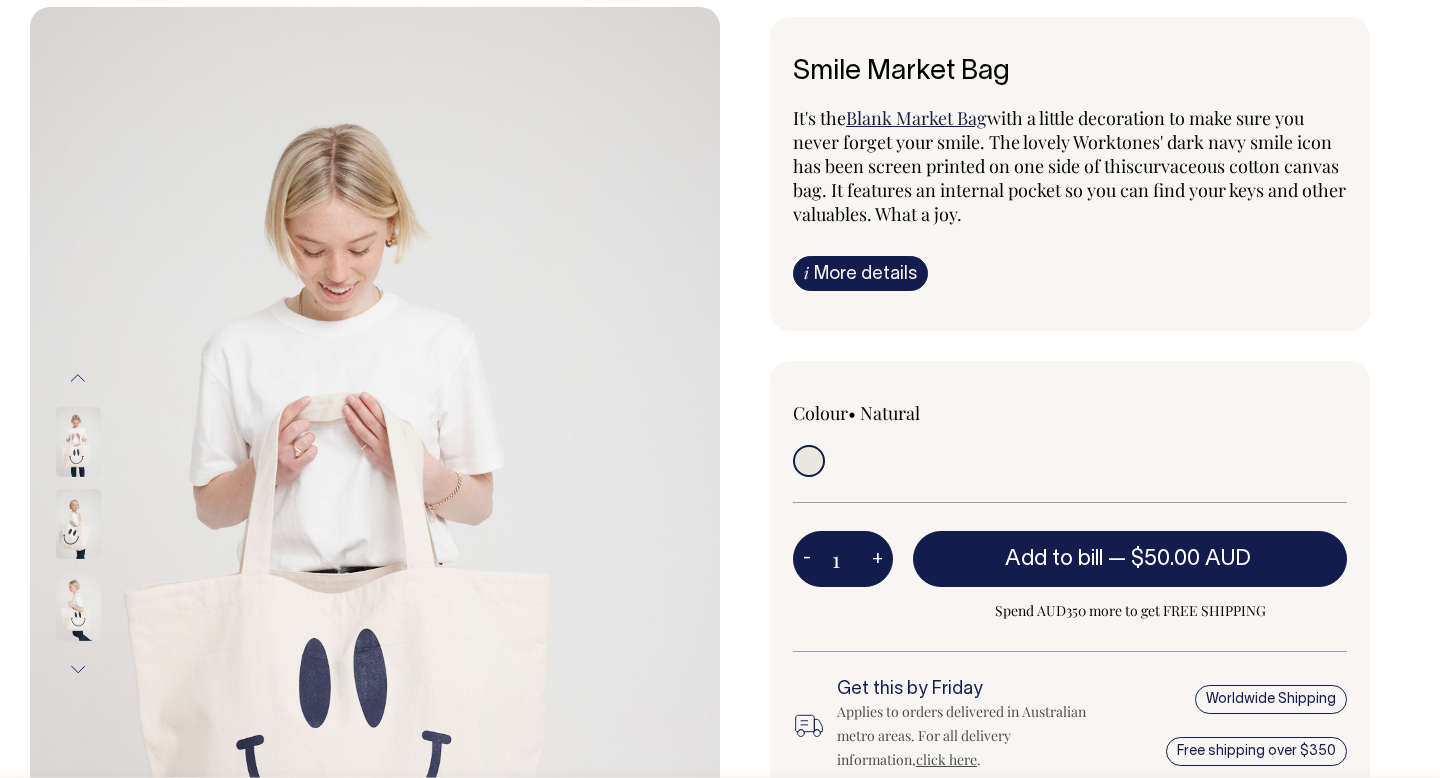 click at bounding box center (78, 524) 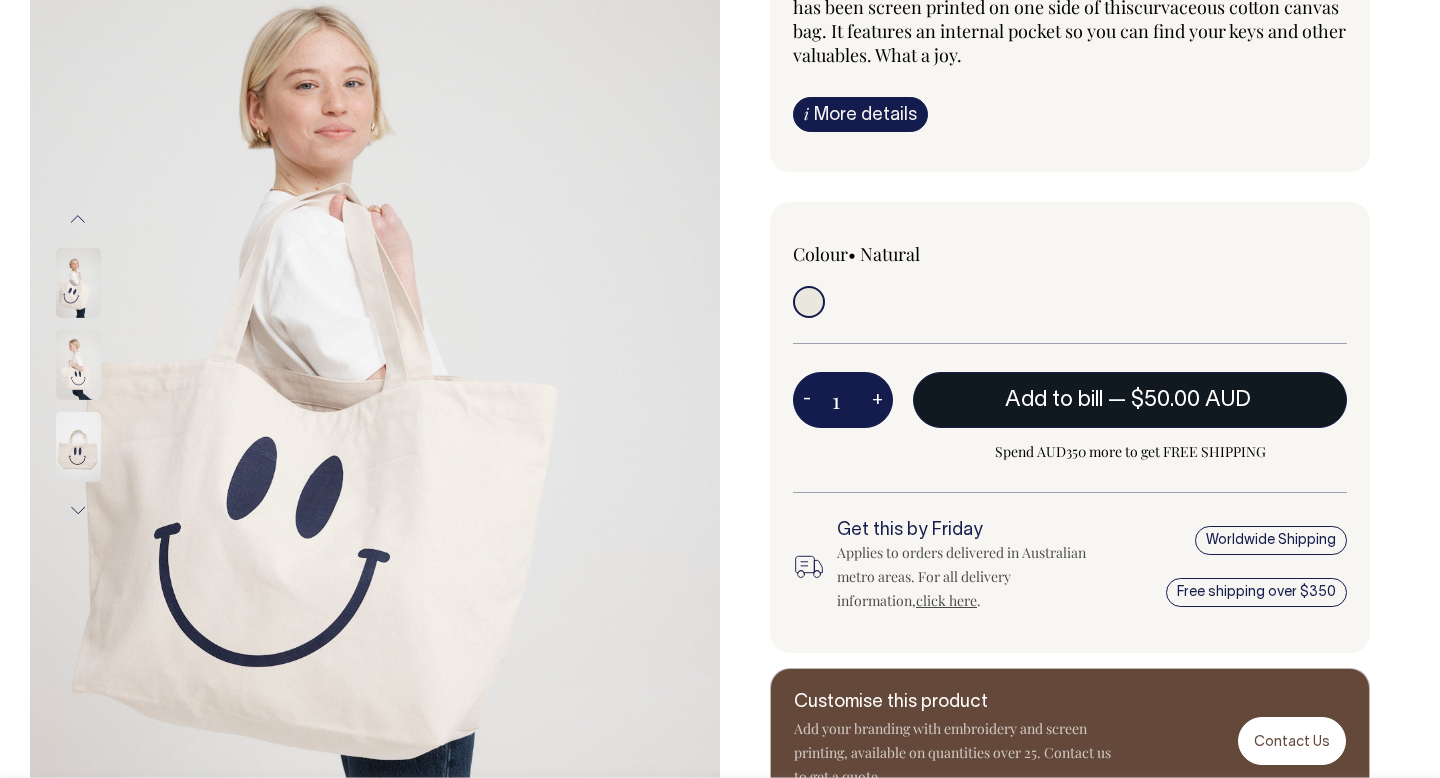 scroll, scrollTop: 258, scrollLeft: 0, axis: vertical 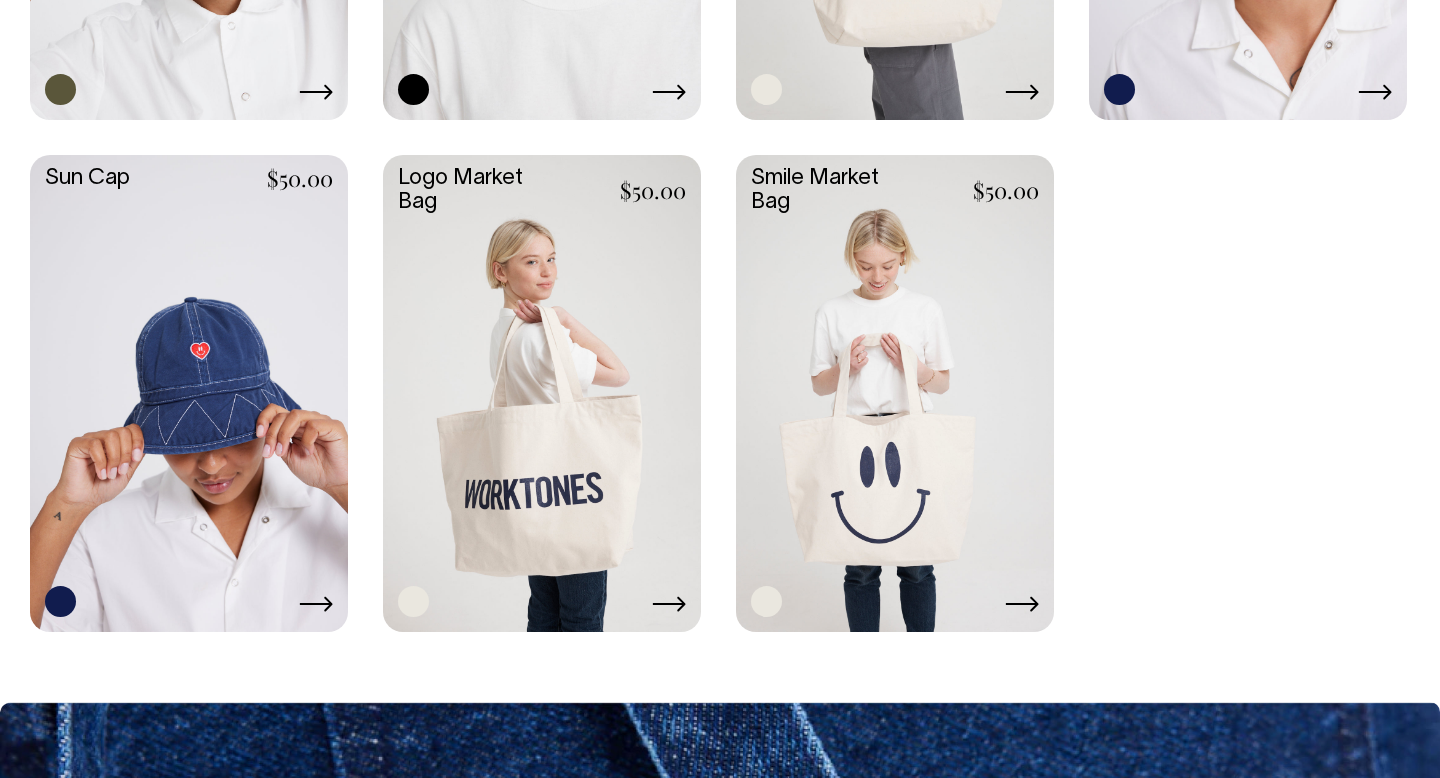 click at bounding box center (542, 391) 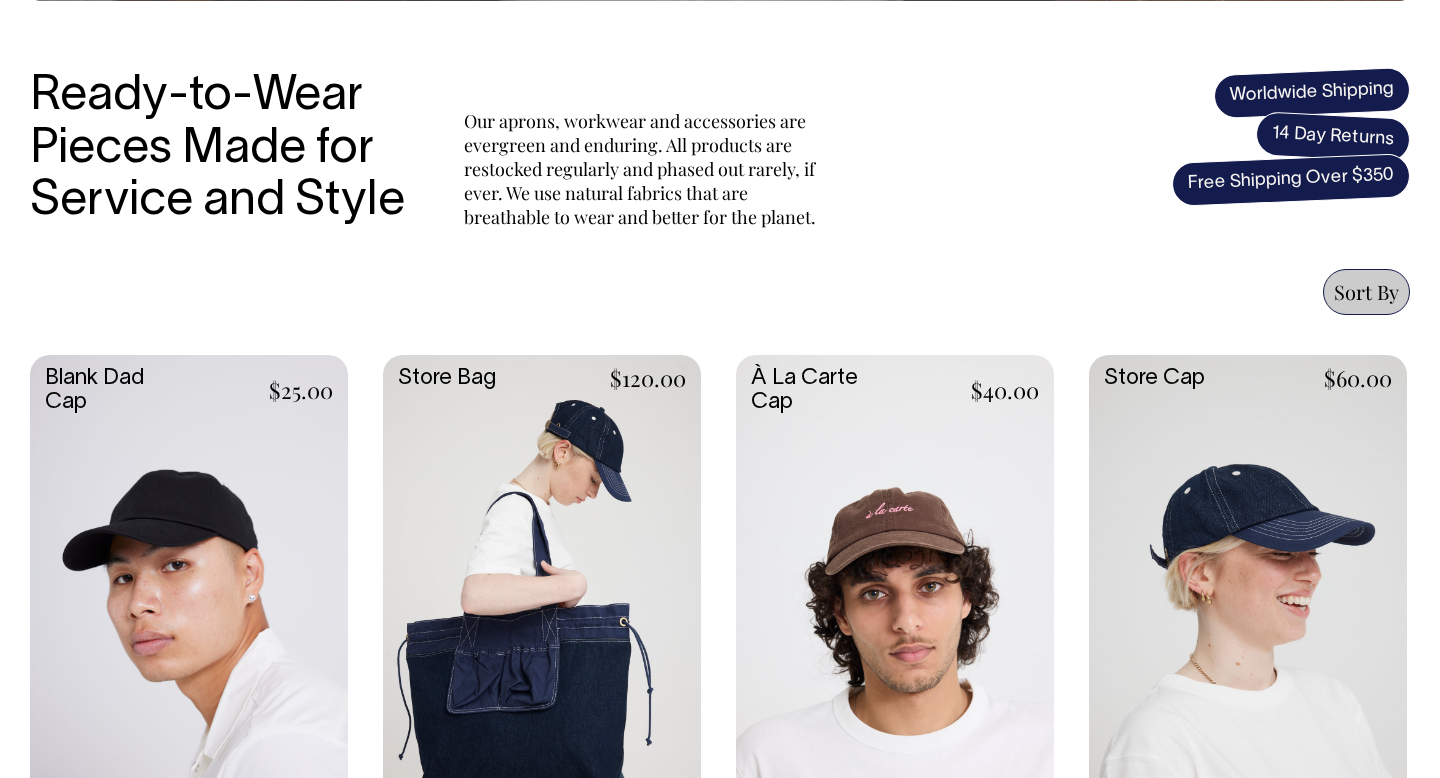 scroll, scrollTop: 597, scrollLeft: 0, axis: vertical 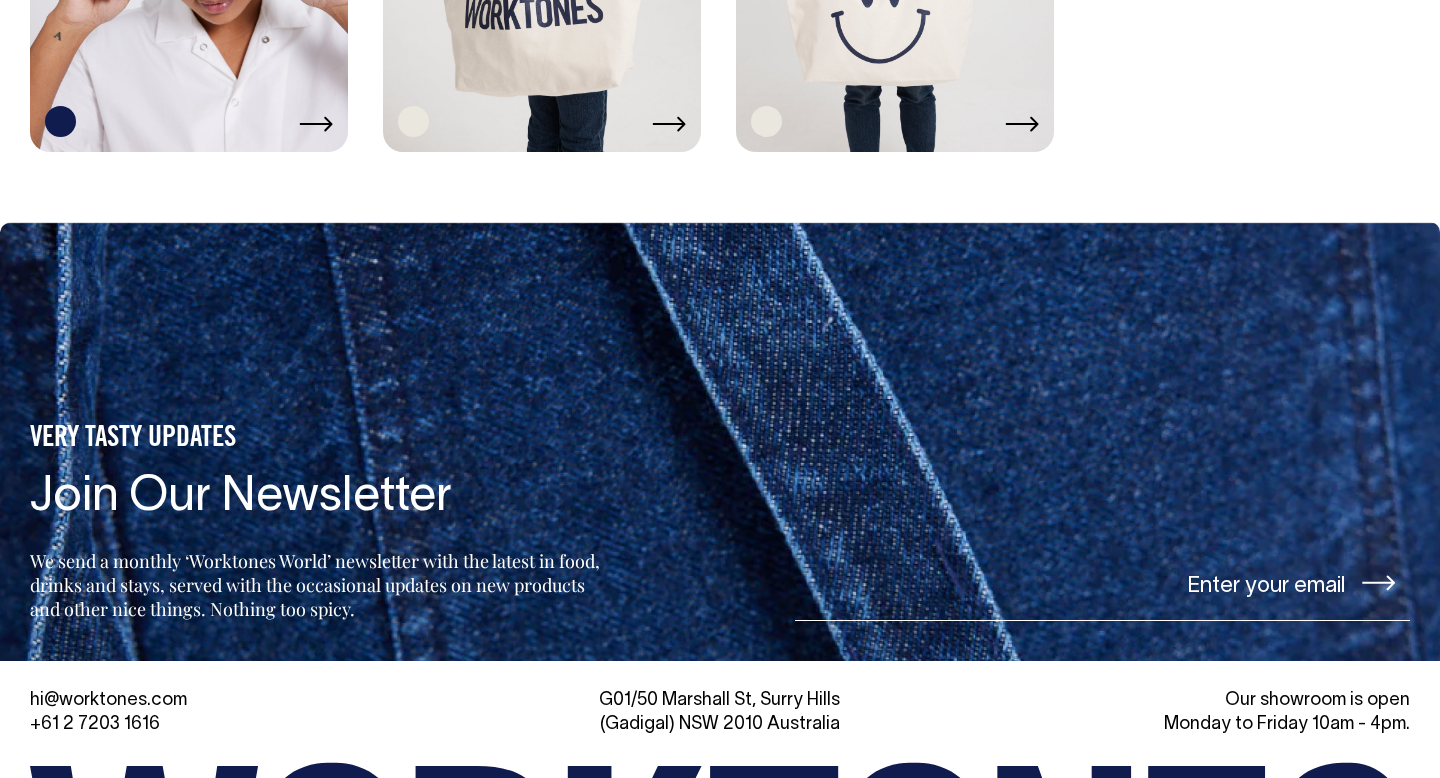 click at bounding box center (895, -89) 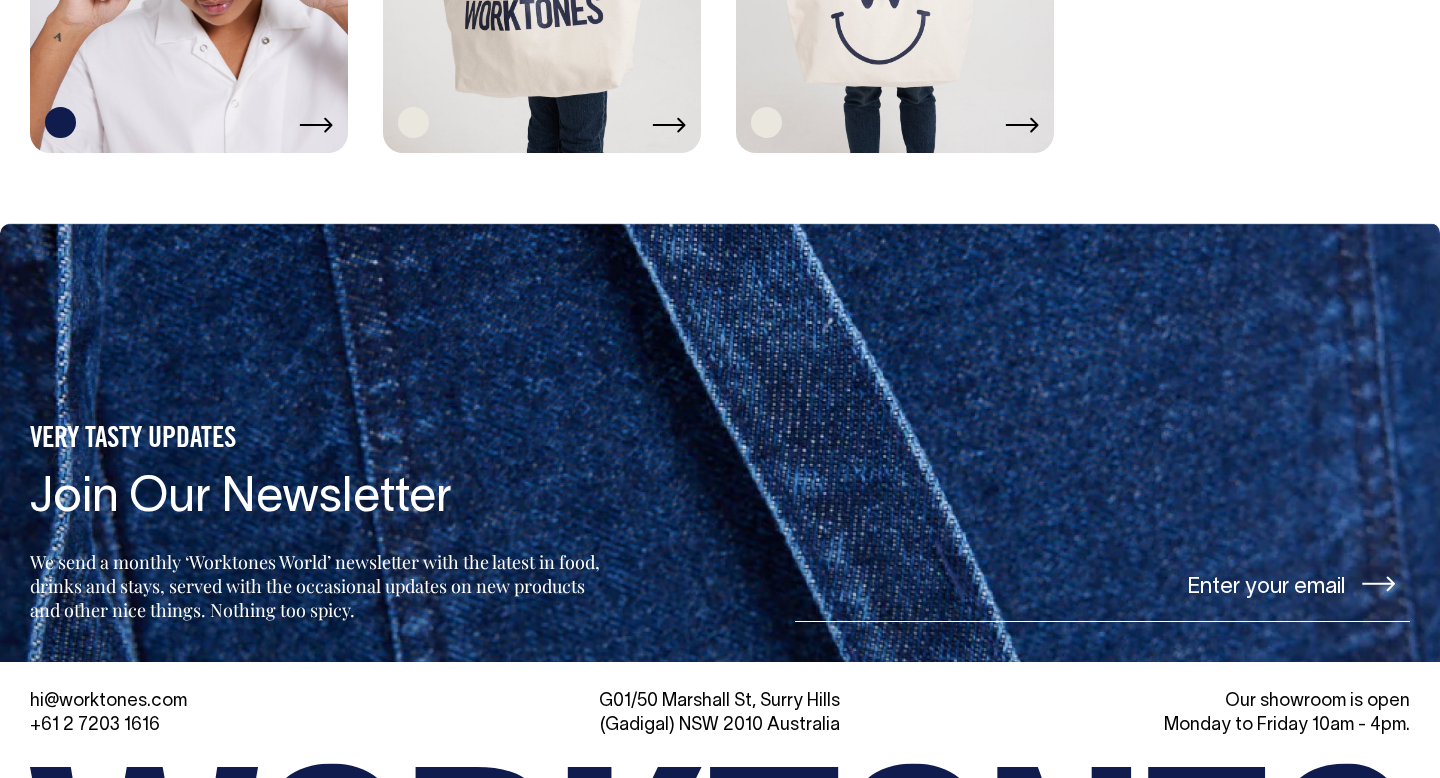scroll, scrollTop: 2315, scrollLeft: 0, axis: vertical 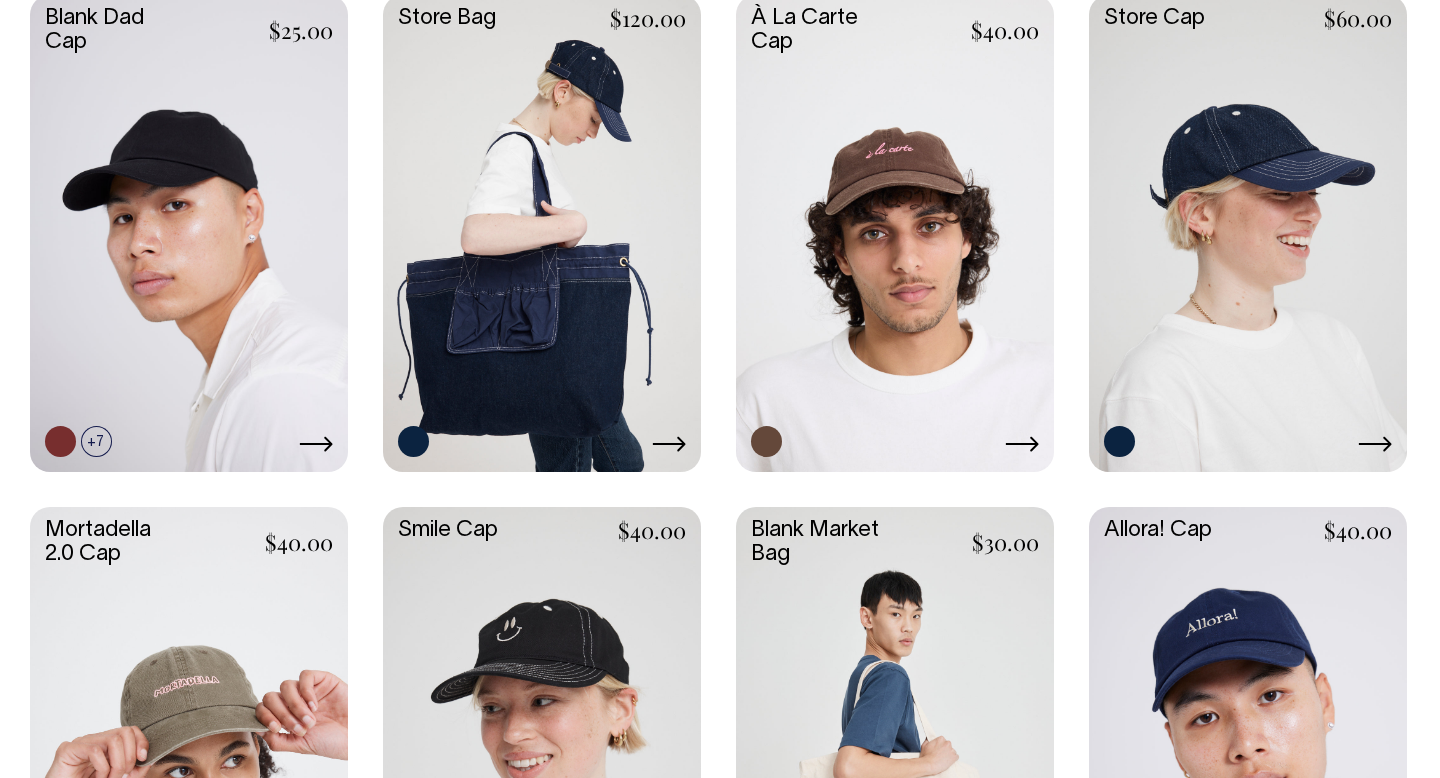 click at bounding box center [1248, 231] 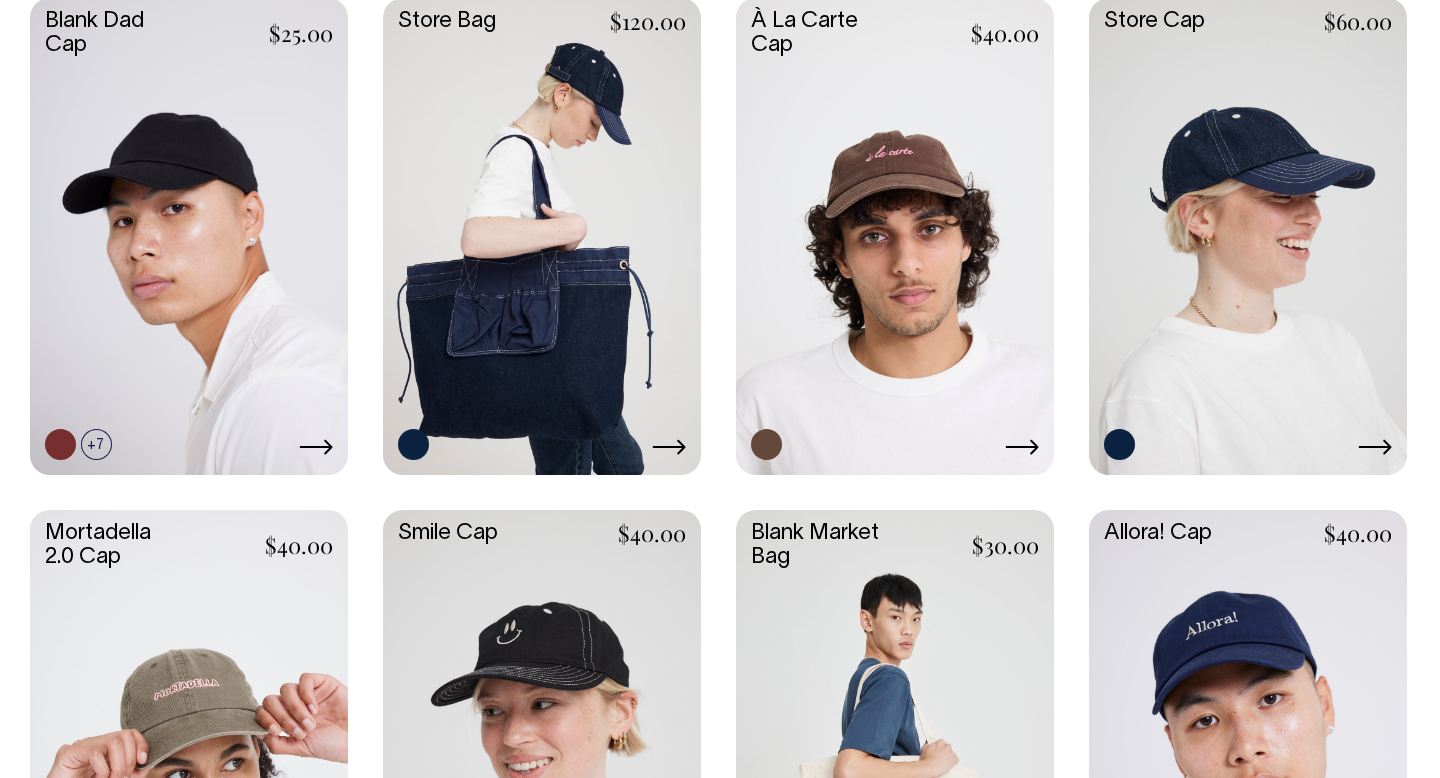 scroll, scrollTop: 969, scrollLeft: 0, axis: vertical 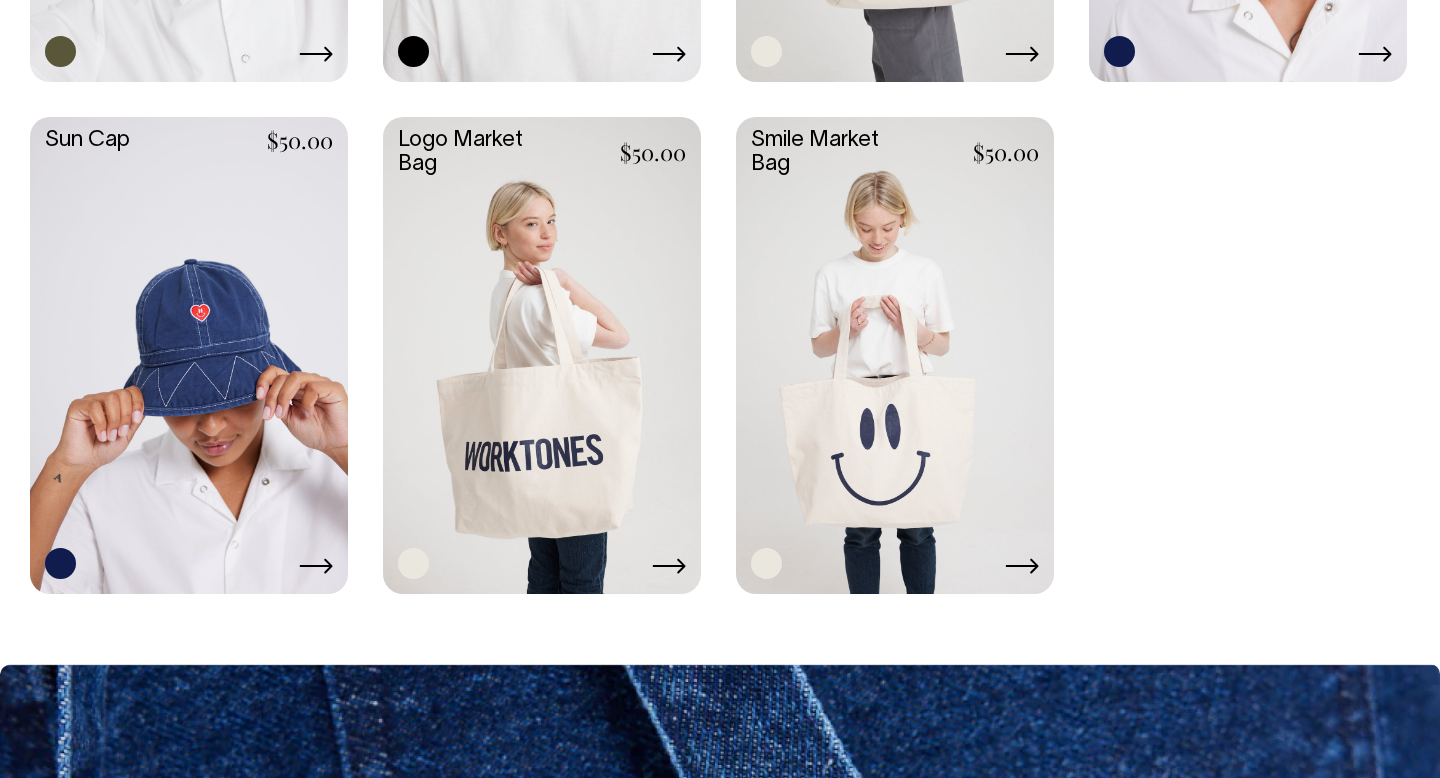 click at bounding box center [895, 353] 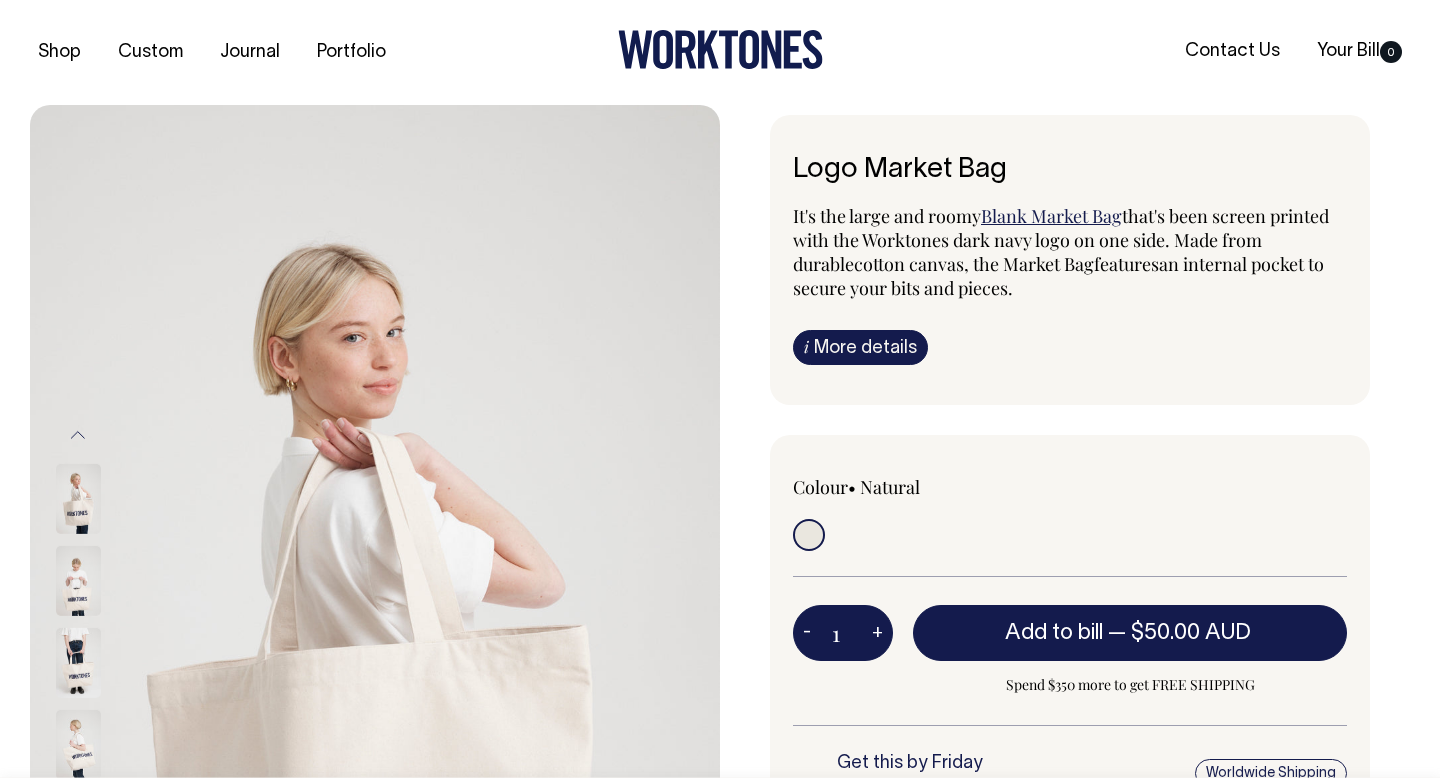 scroll, scrollTop: 0, scrollLeft: 0, axis: both 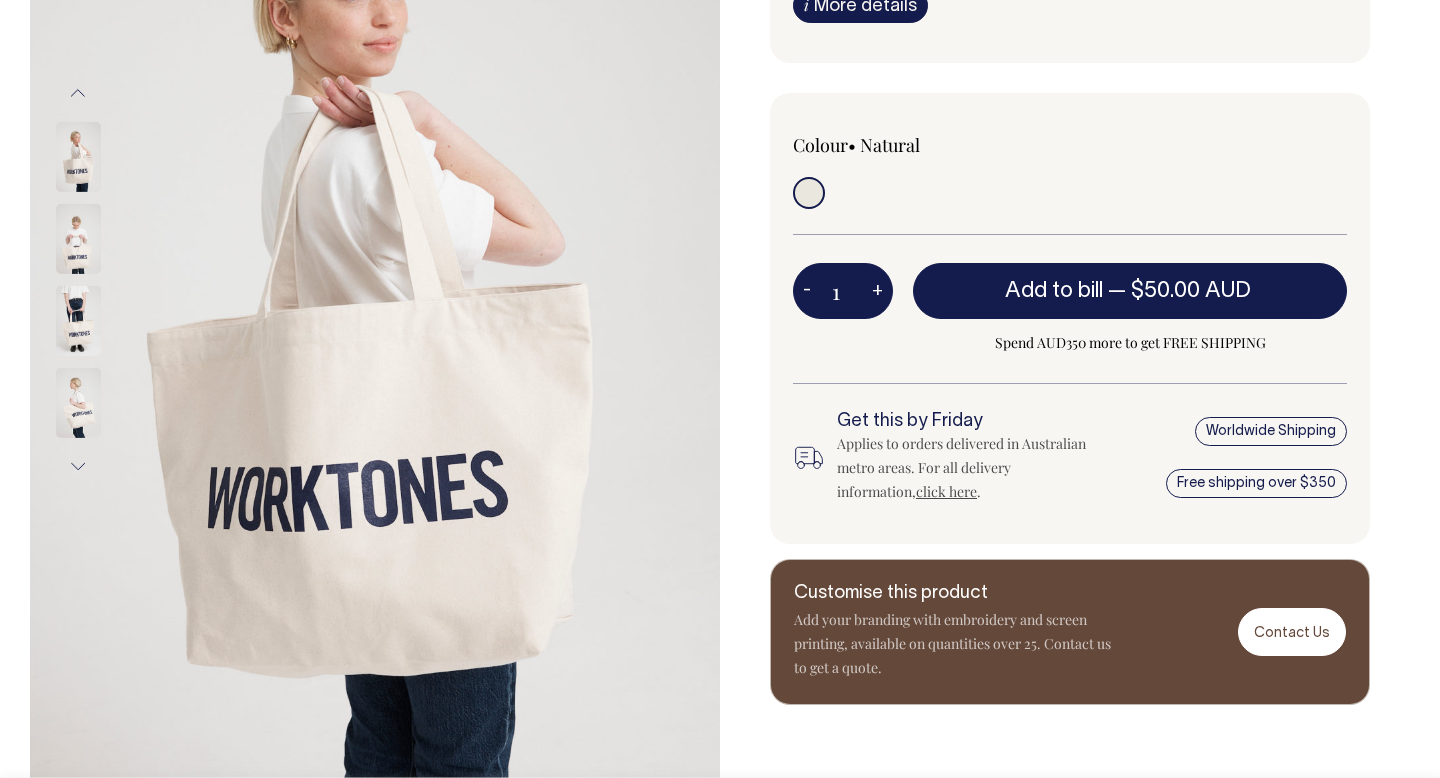 click at bounding box center (78, 321) 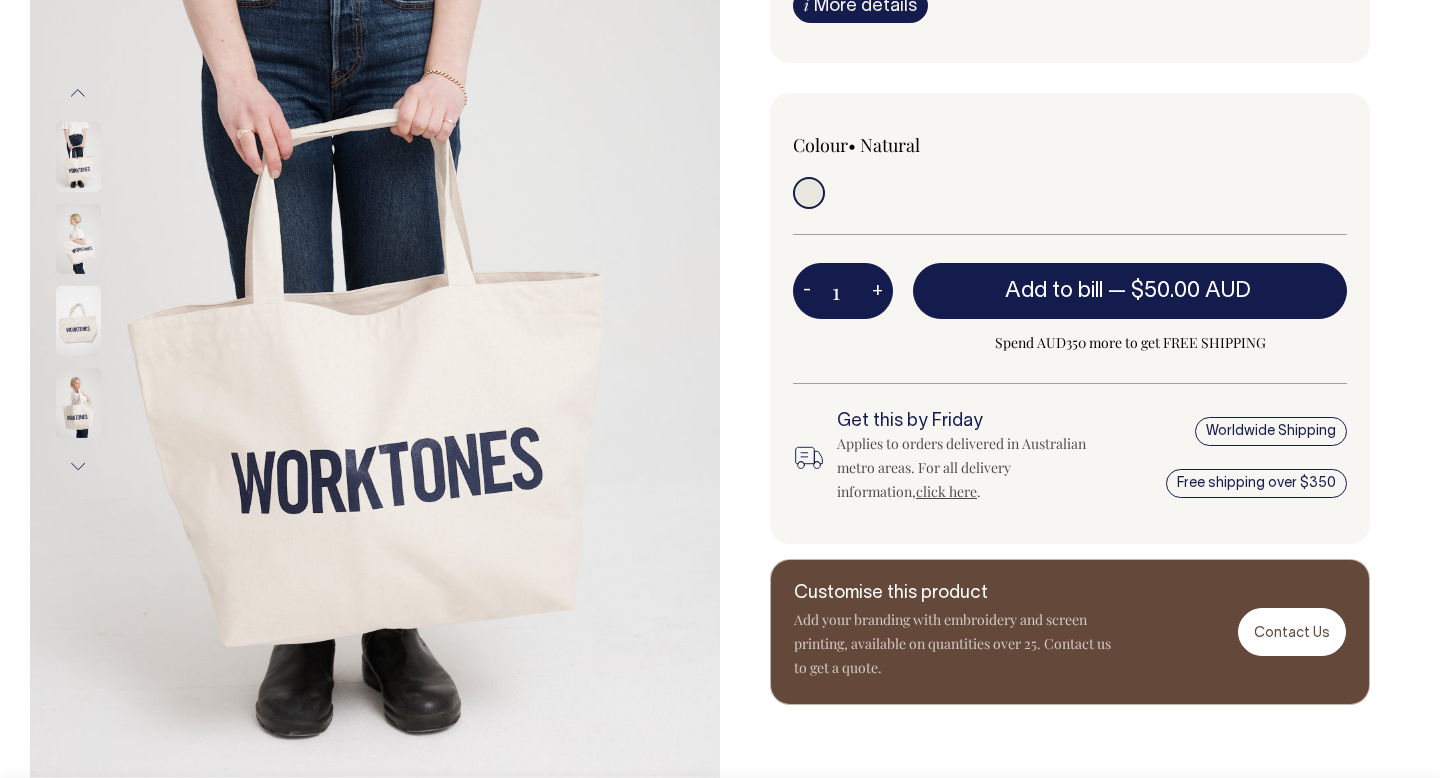 click at bounding box center [78, 403] 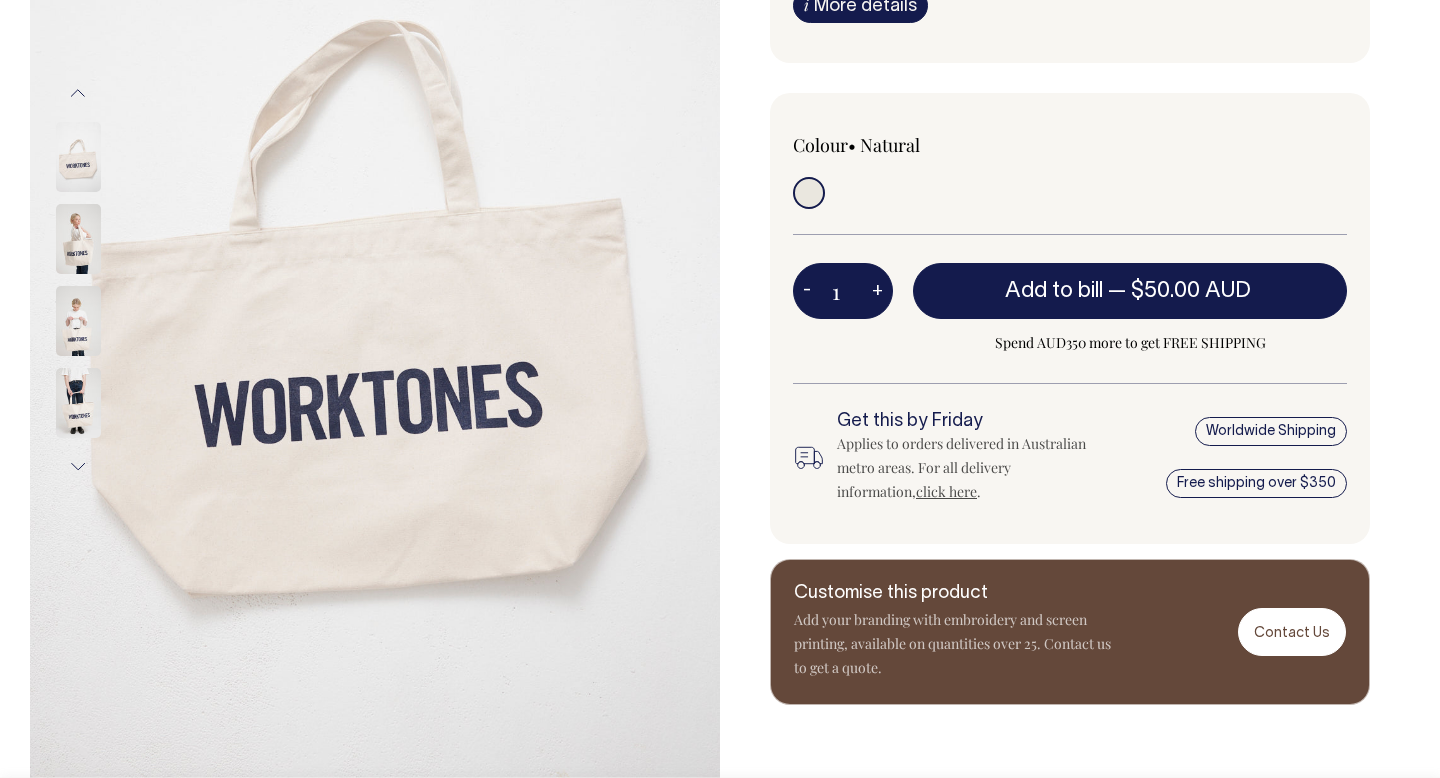 click at bounding box center (78, 321) 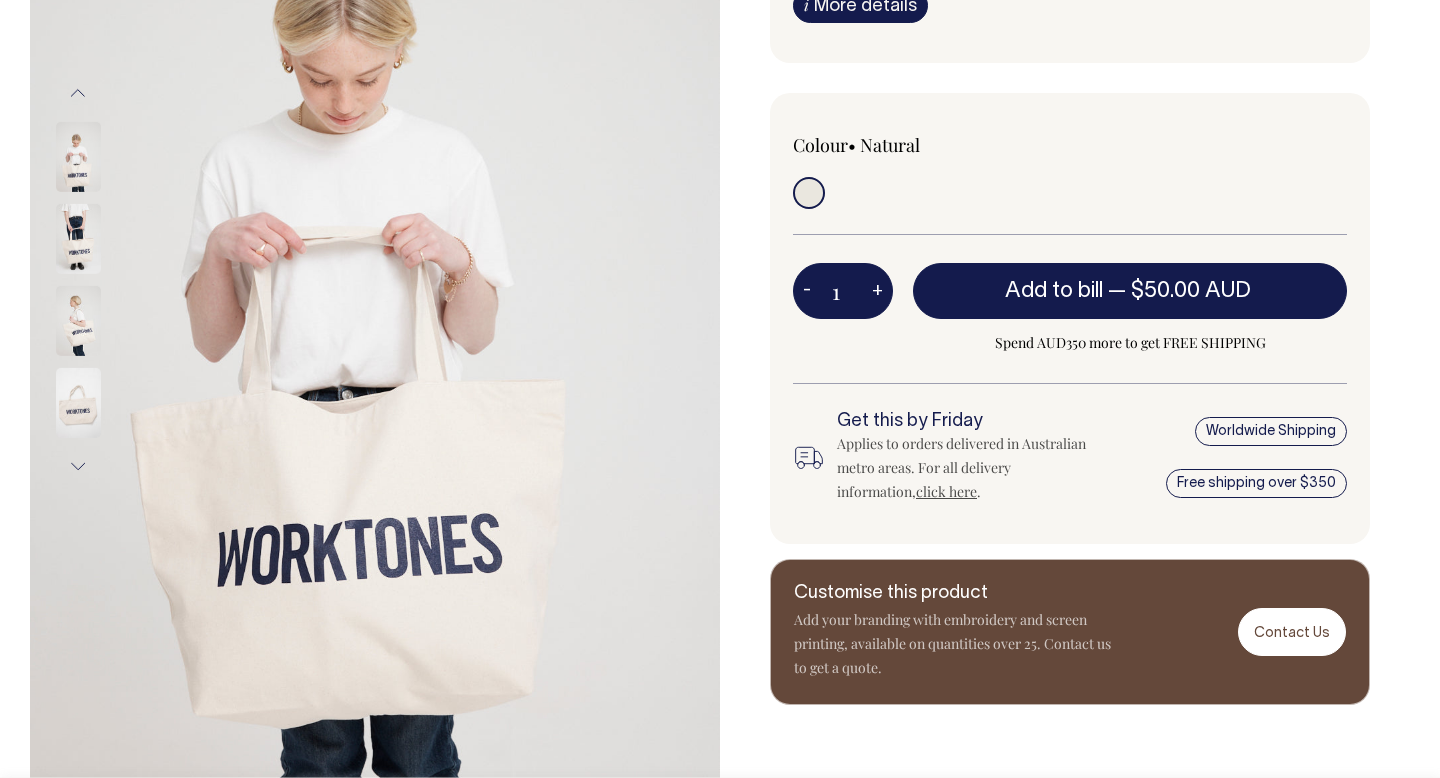 click at bounding box center (78, 321) 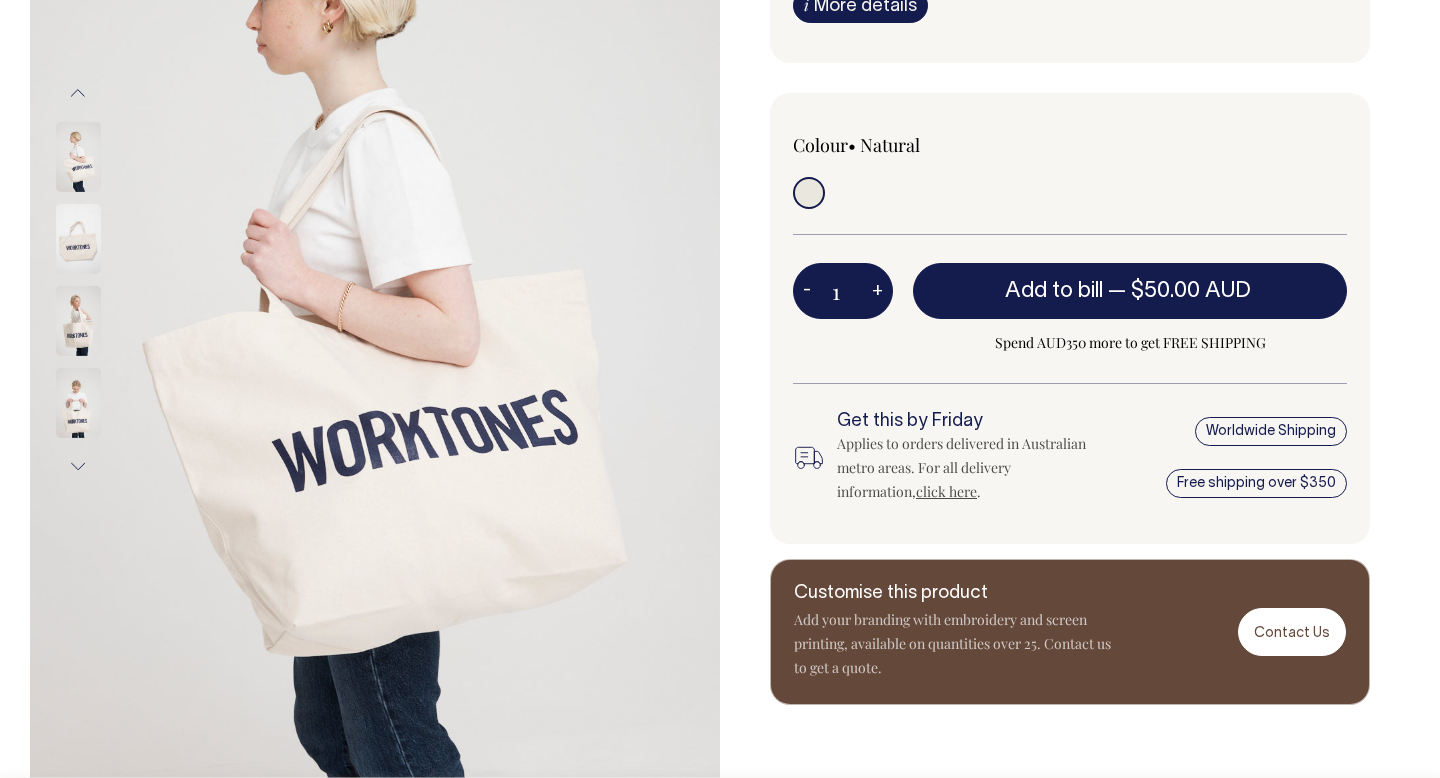 click at bounding box center [78, 321] 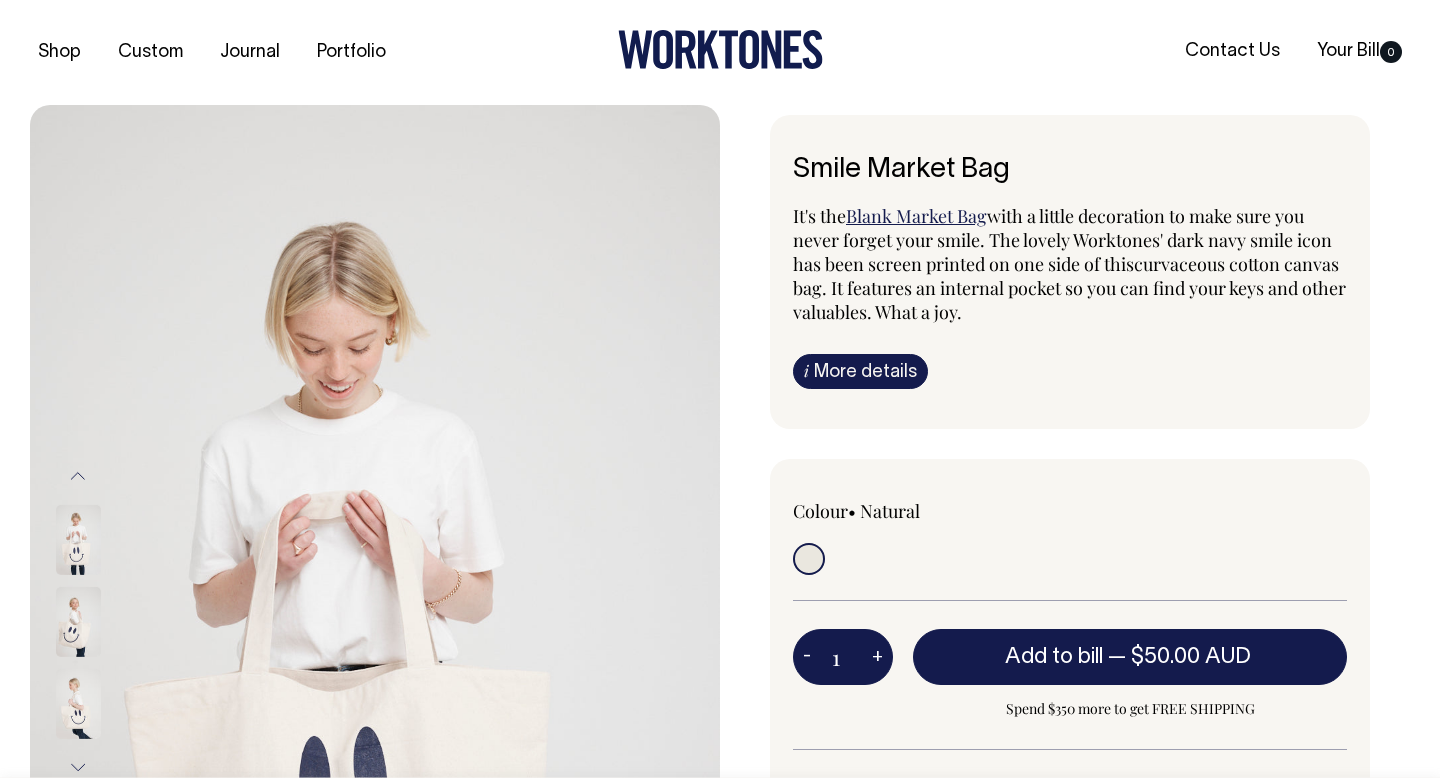 scroll, scrollTop: 0, scrollLeft: 0, axis: both 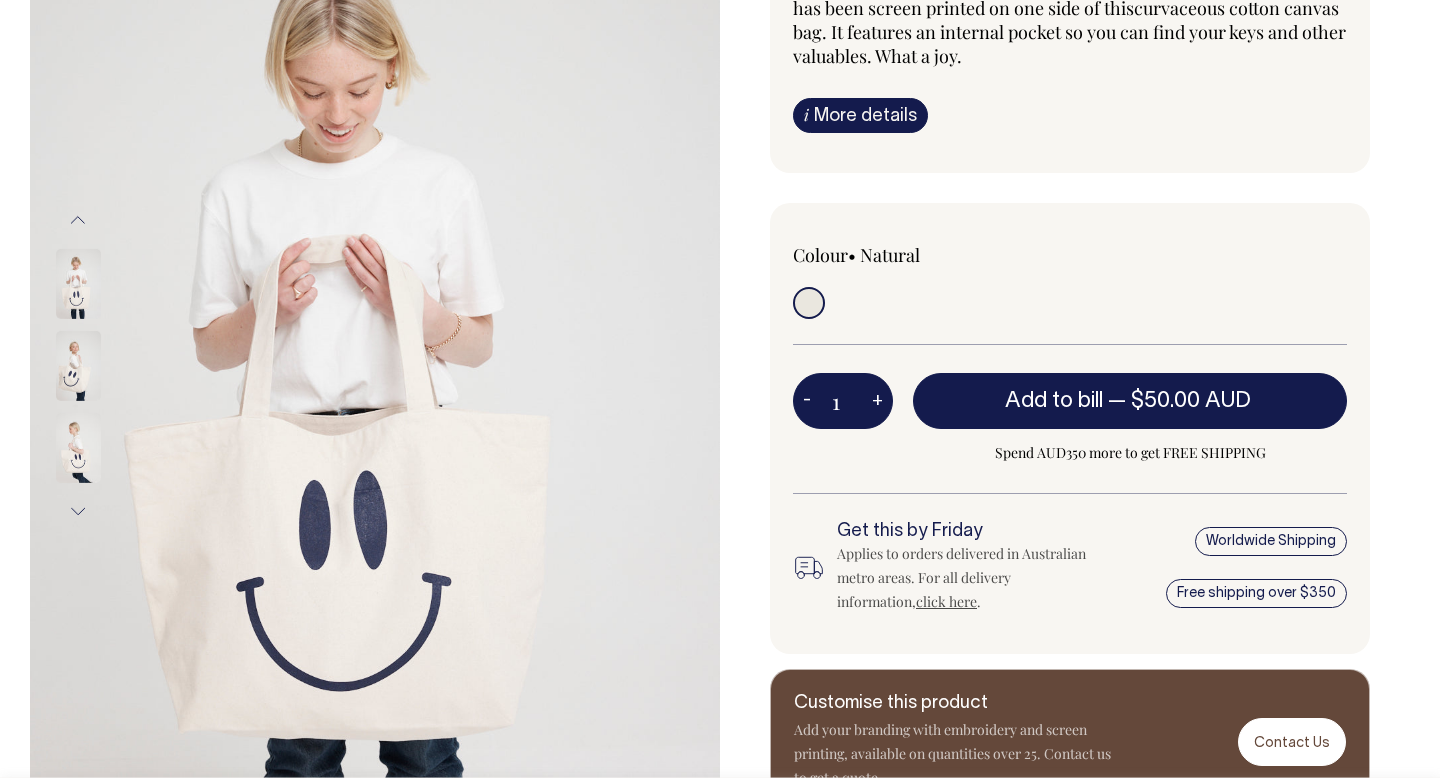 click at bounding box center [78, 366] 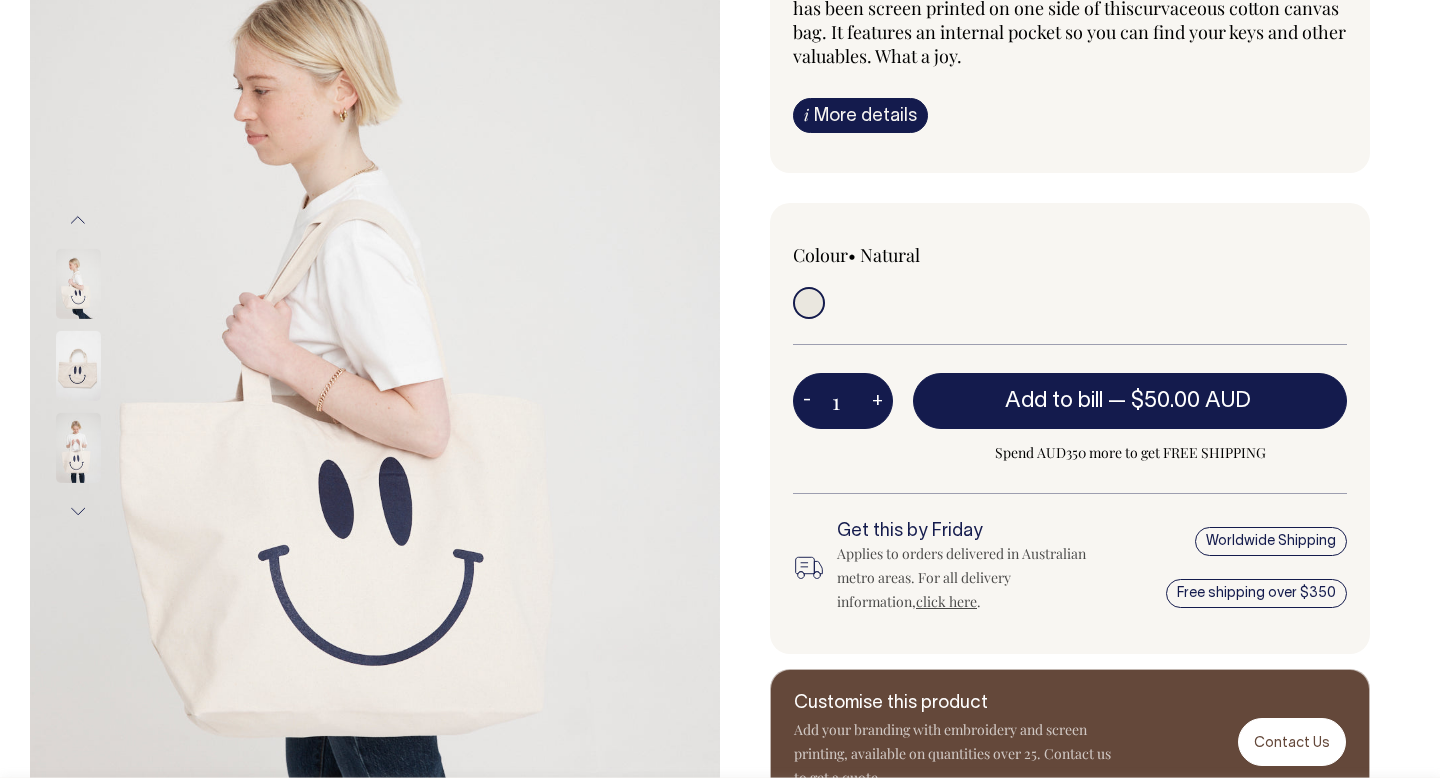 click at bounding box center [78, 448] 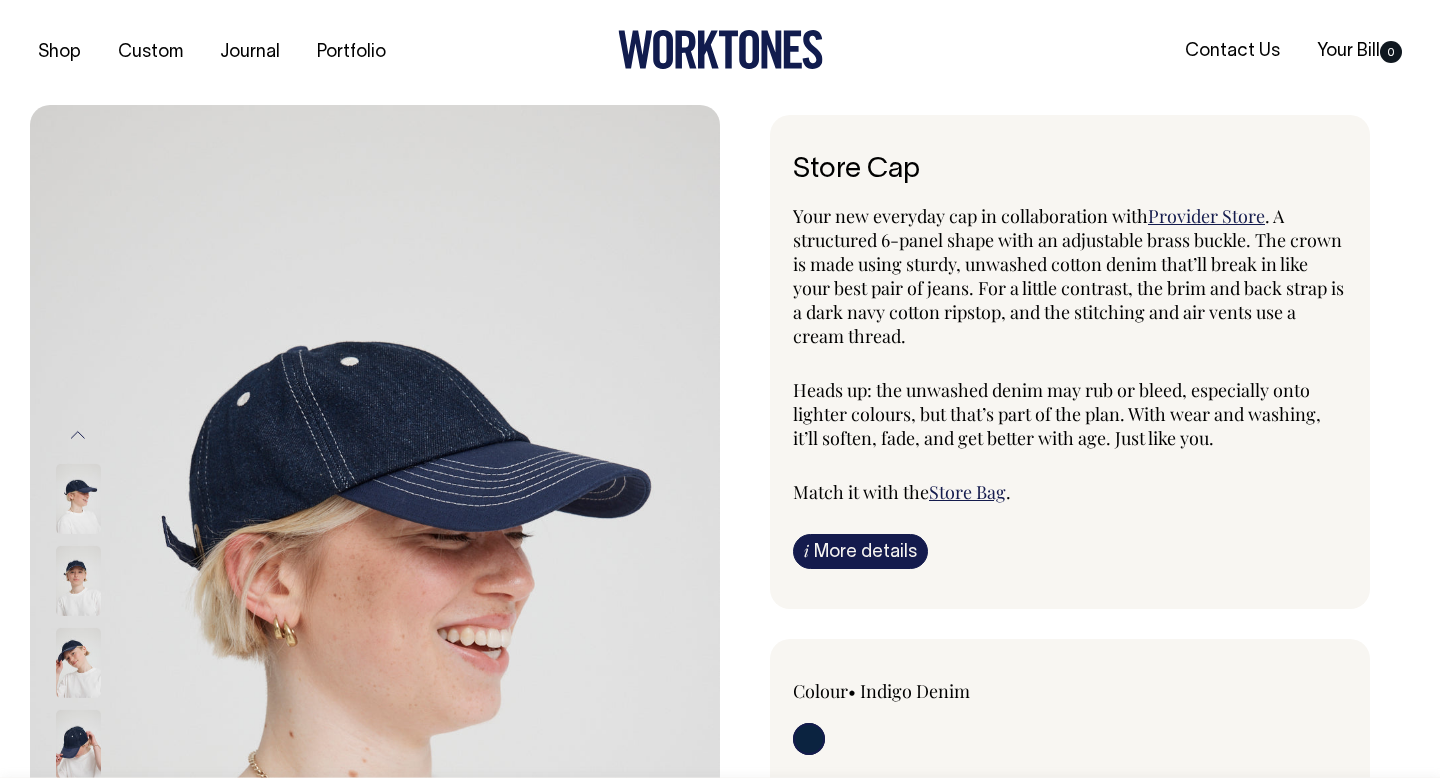 scroll, scrollTop: 0, scrollLeft: 0, axis: both 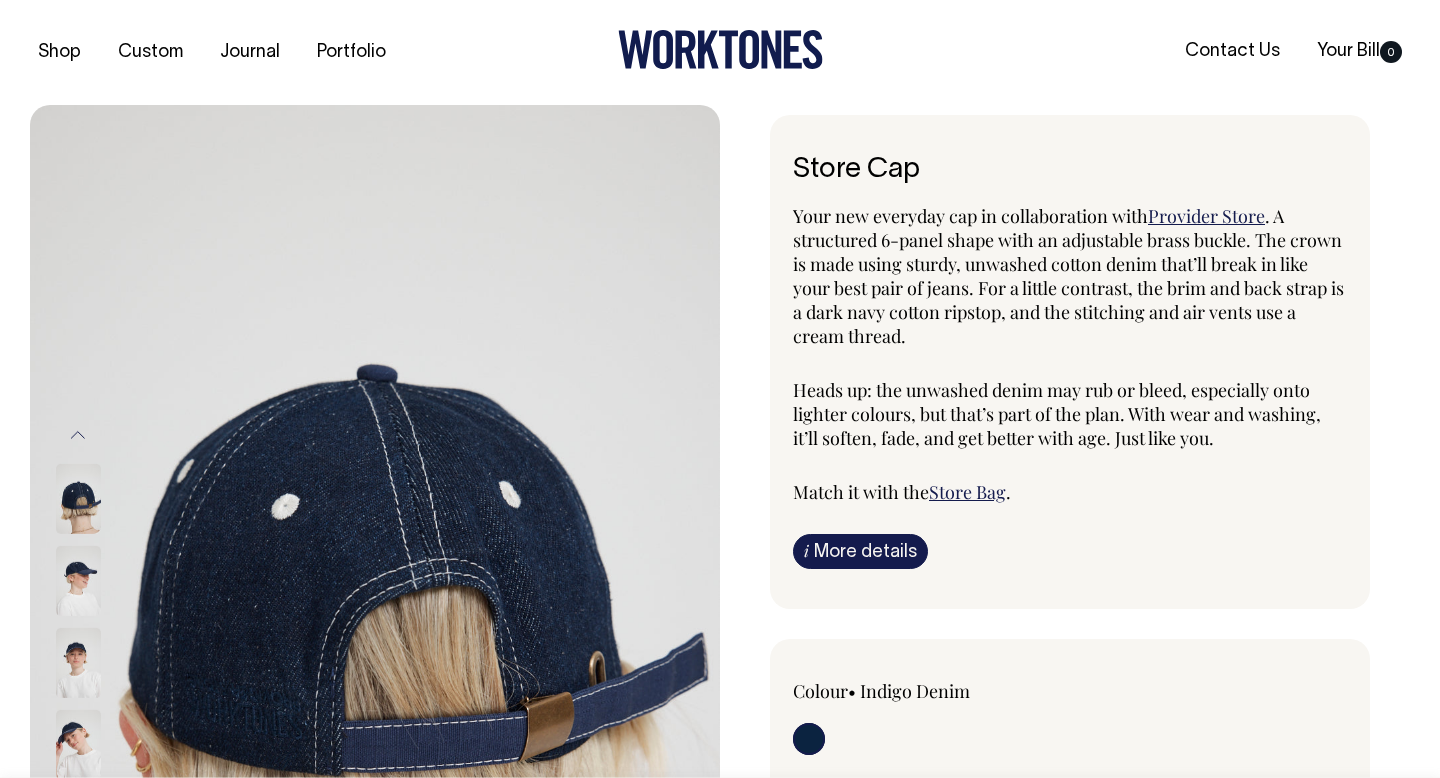 click at bounding box center [78, 581] 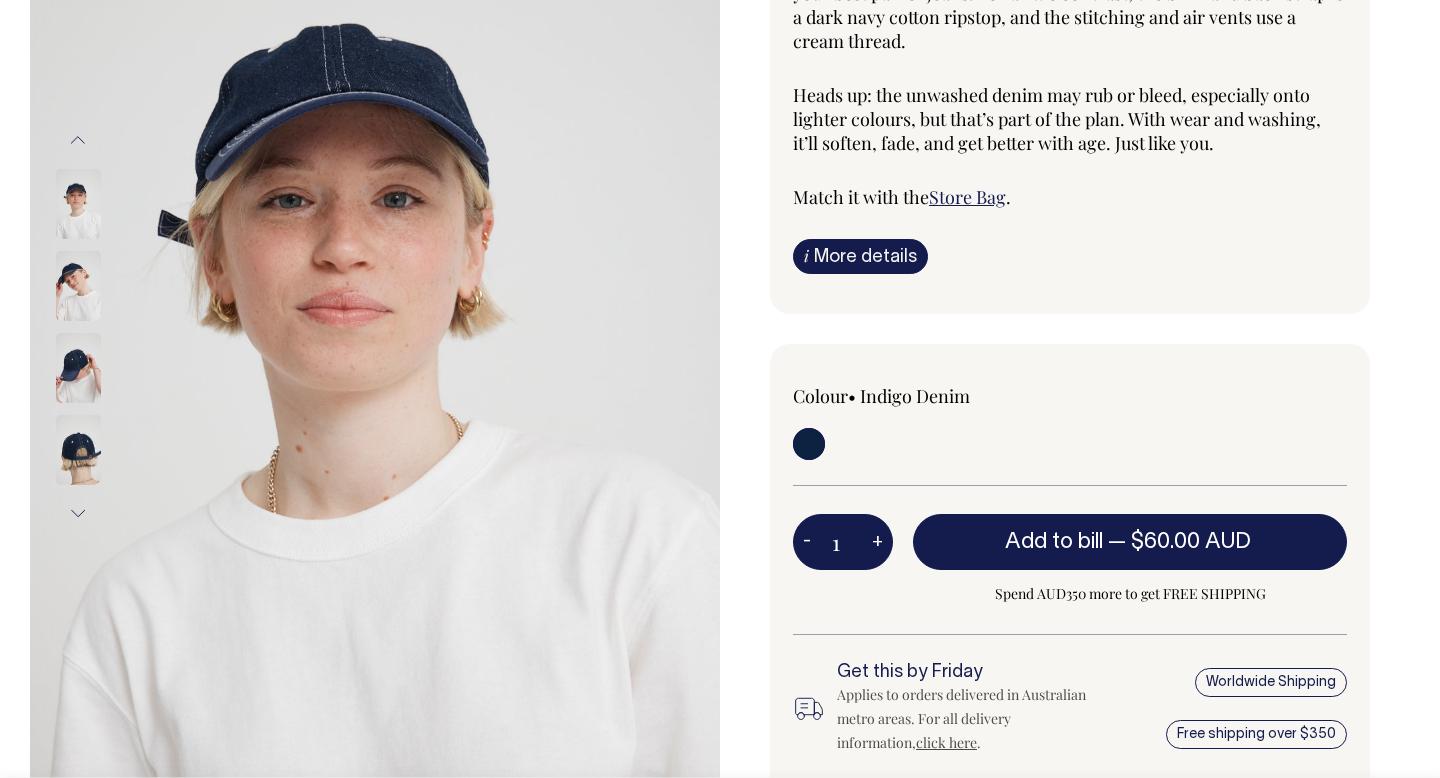 scroll, scrollTop: 335, scrollLeft: 0, axis: vertical 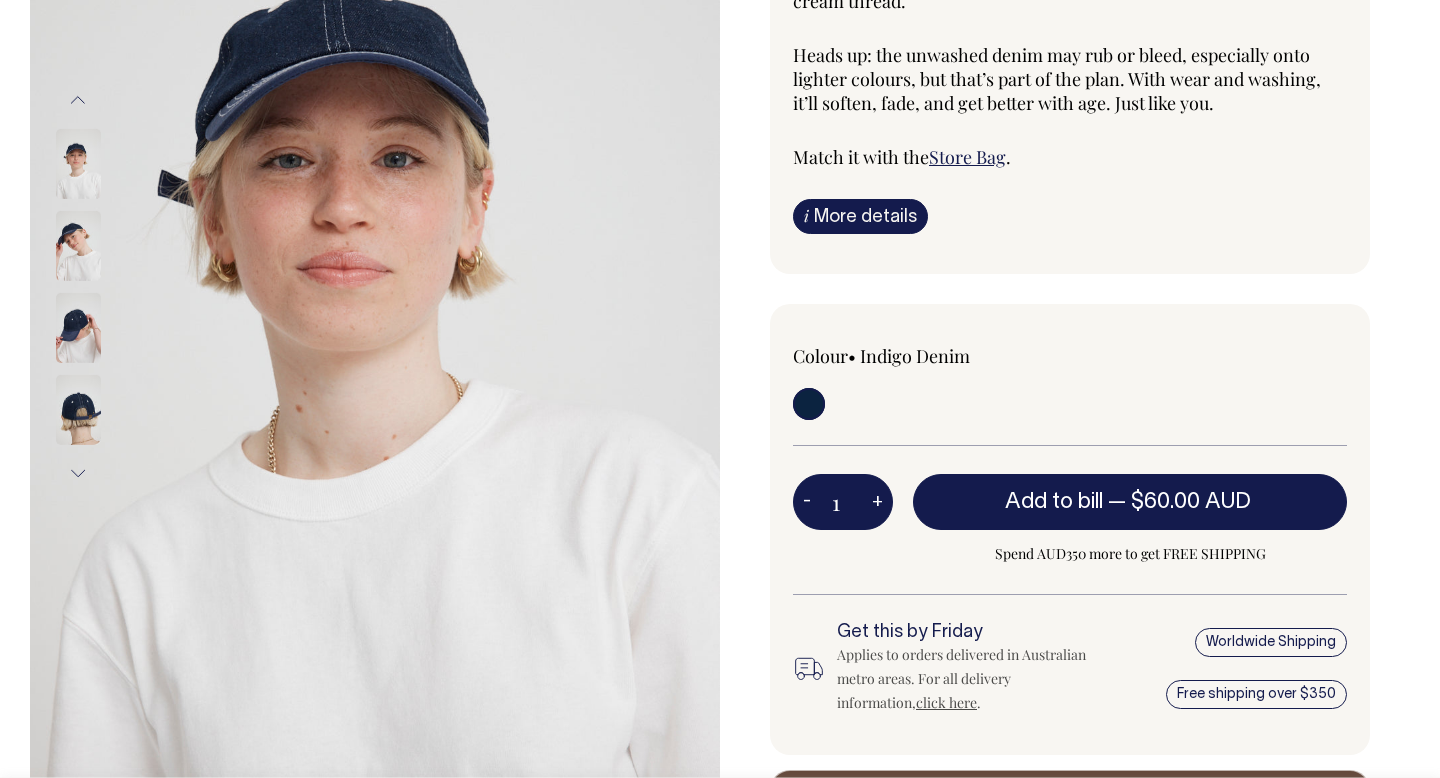 click at bounding box center [105, 246] 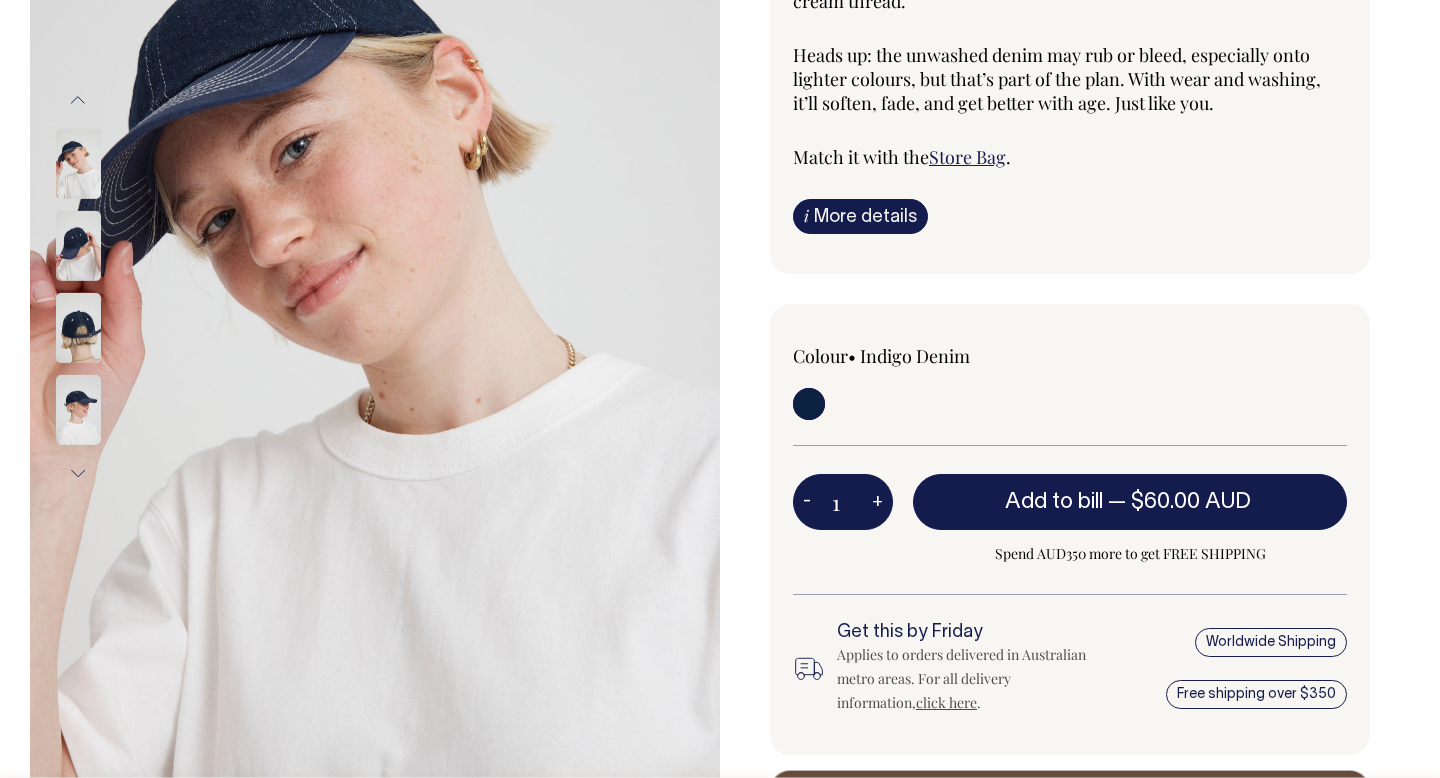 click at bounding box center (78, 164) 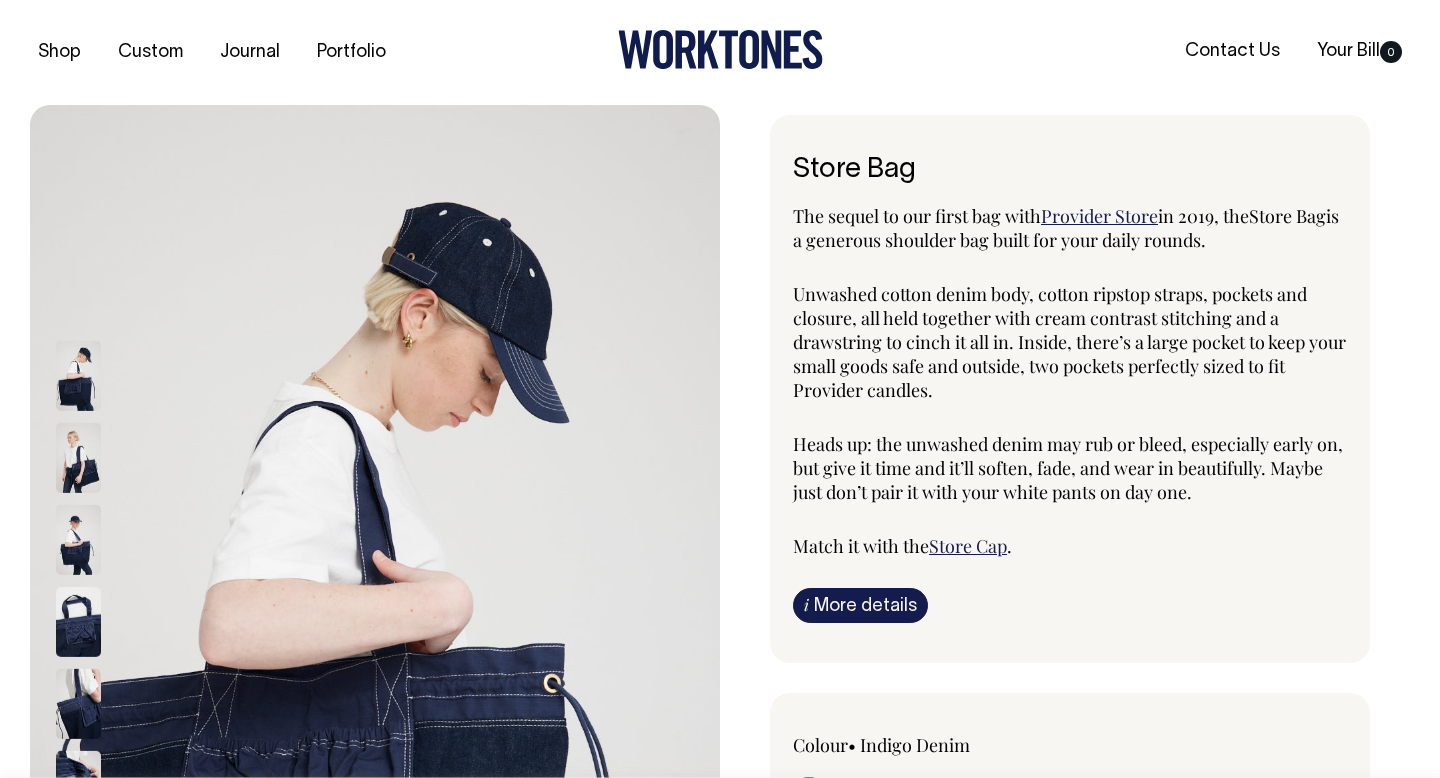 scroll, scrollTop: 0, scrollLeft: 0, axis: both 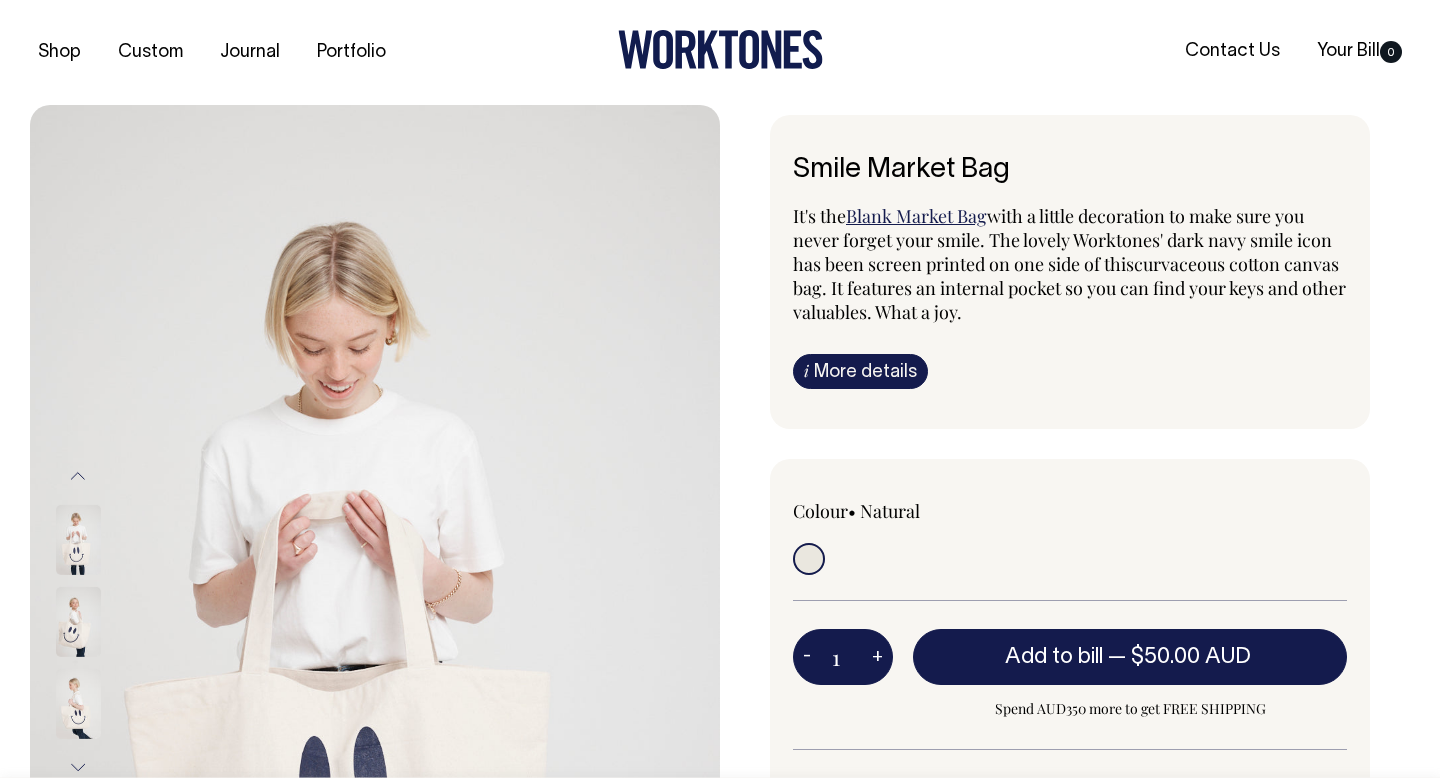 click at bounding box center (78, 622) 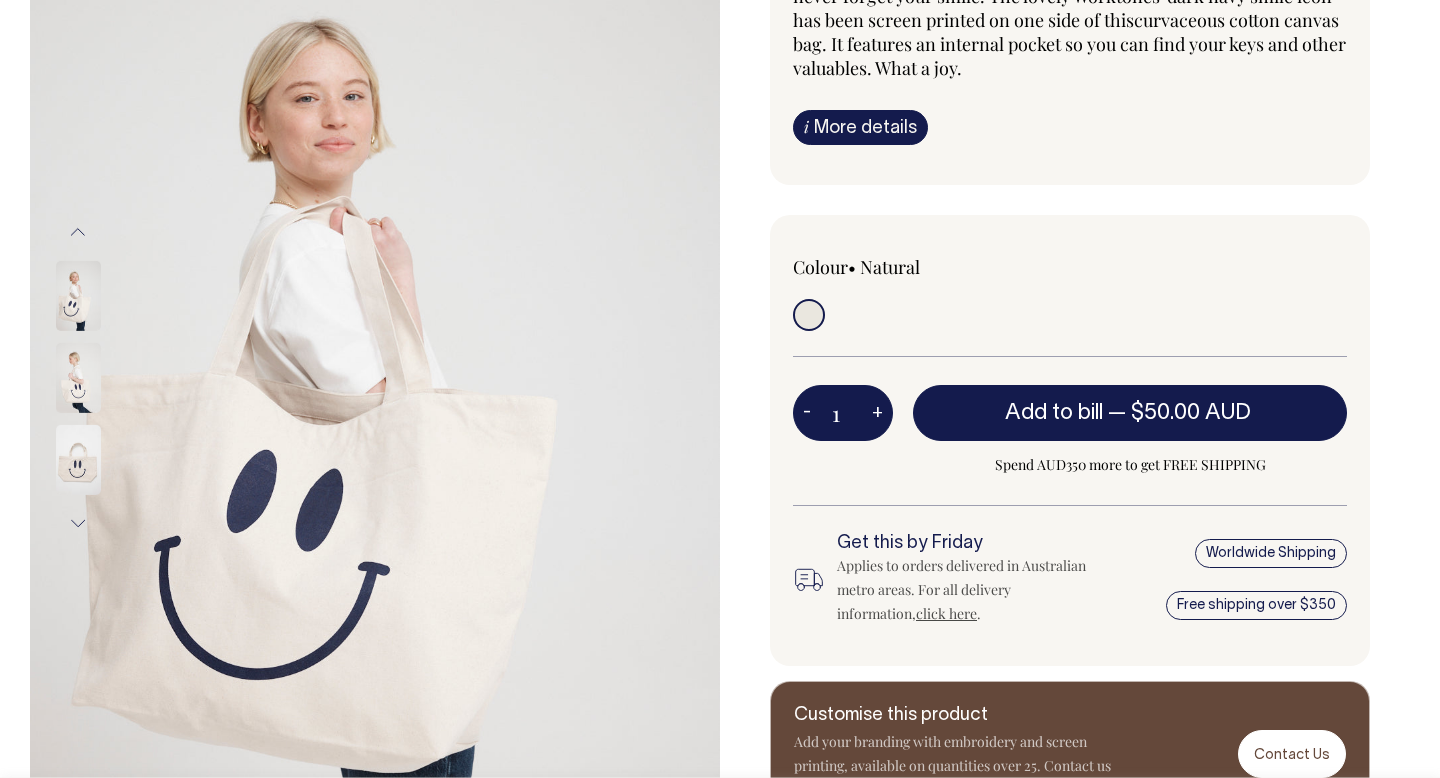 scroll, scrollTop: 244, scrollLeft: 0, axis: vertical 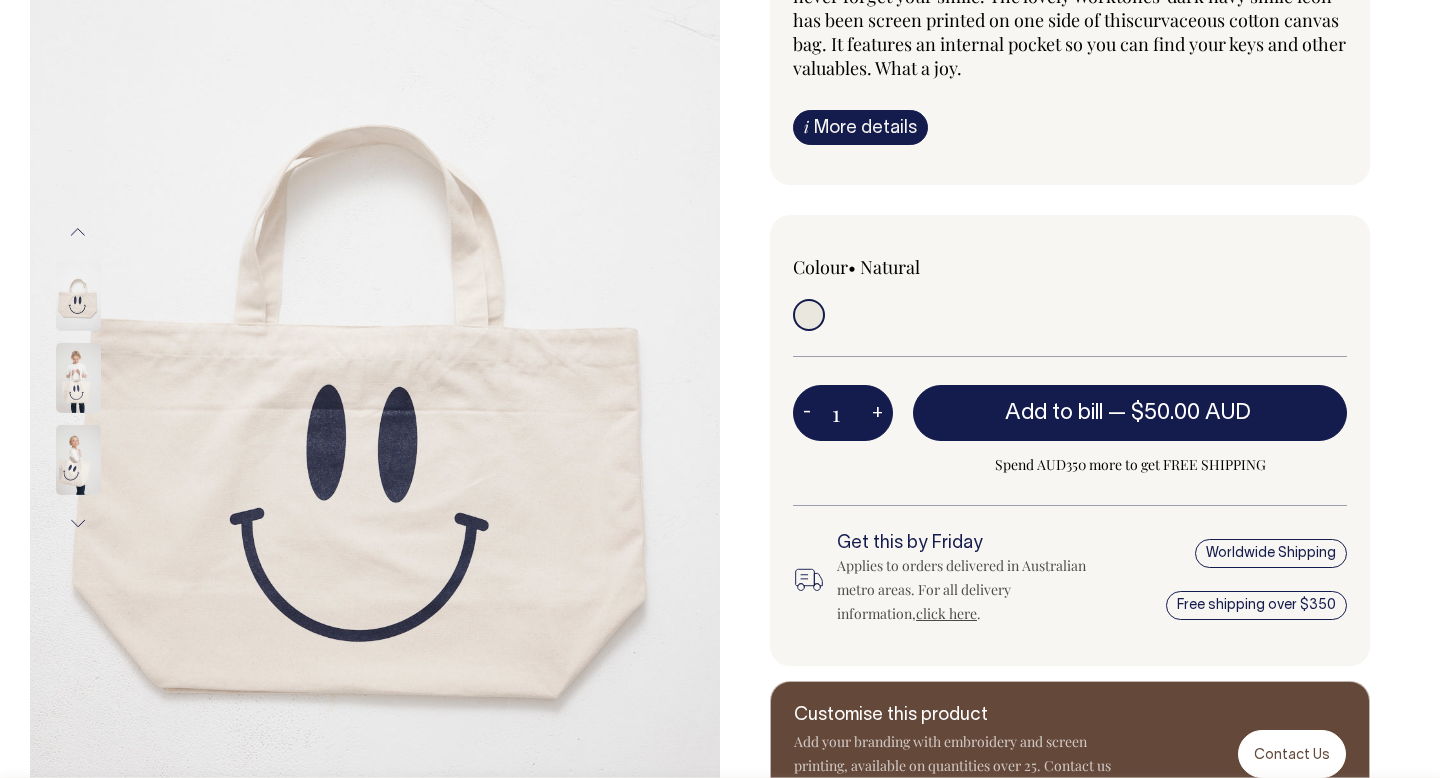 click at bounding box center [375, 378] 